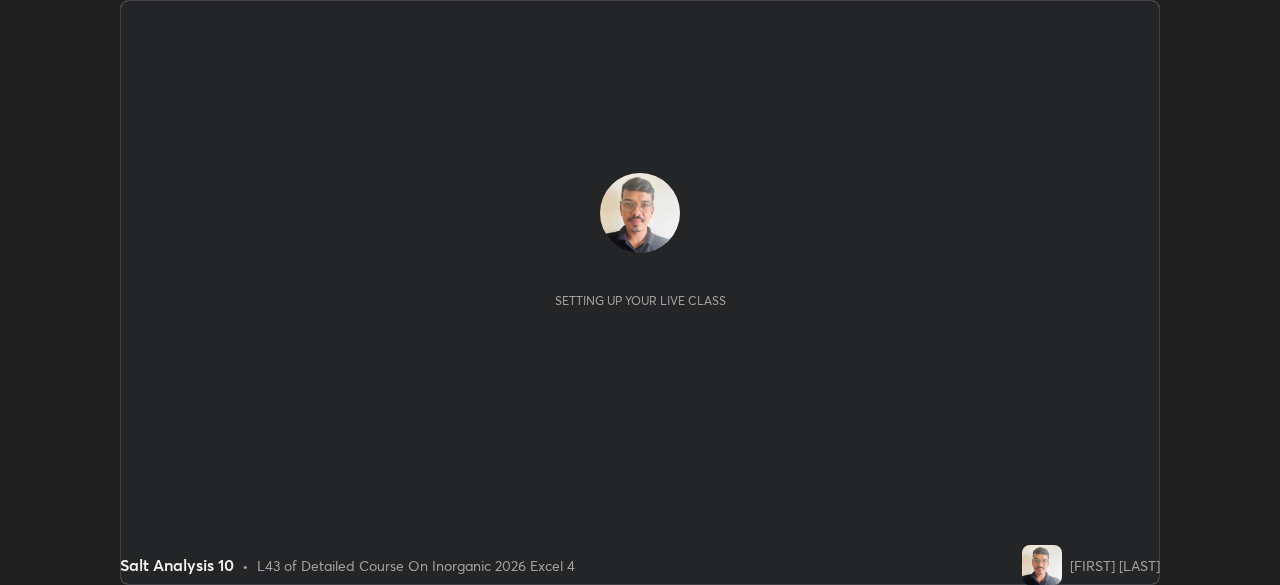 scroll, scrollTop: 0, scrollLeft: 0, axis: both 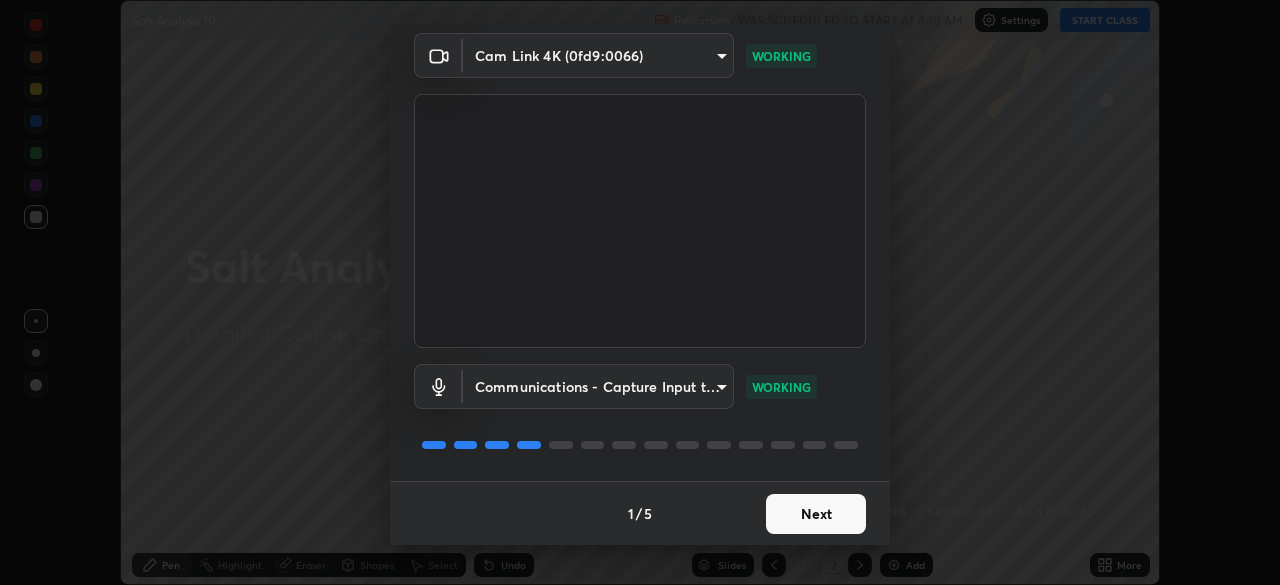 click on "Next" at bounding box center [816, 514] 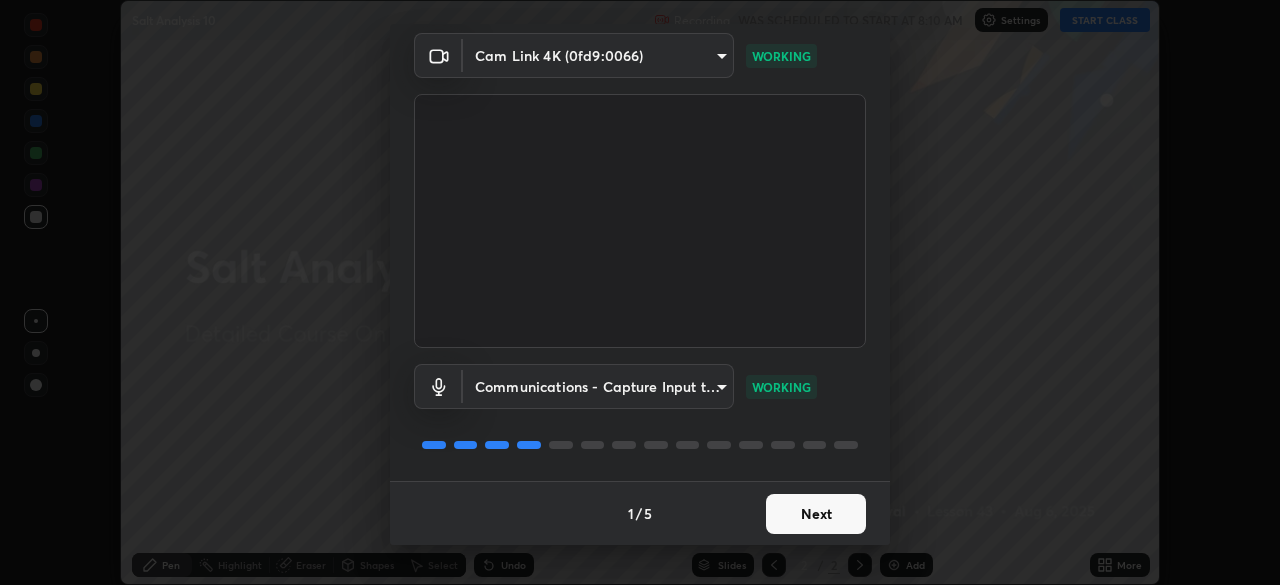 scroll, scrollTop: 0, scrollLeft: 0, axis: both 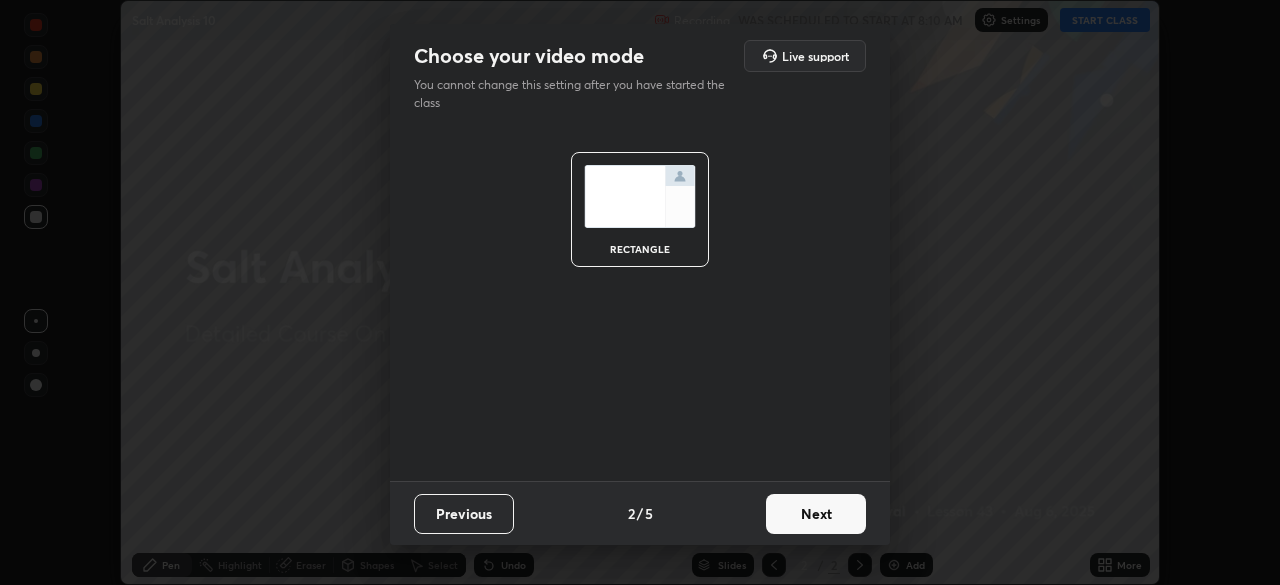 click on "Next" at bounding box center (816, 514) 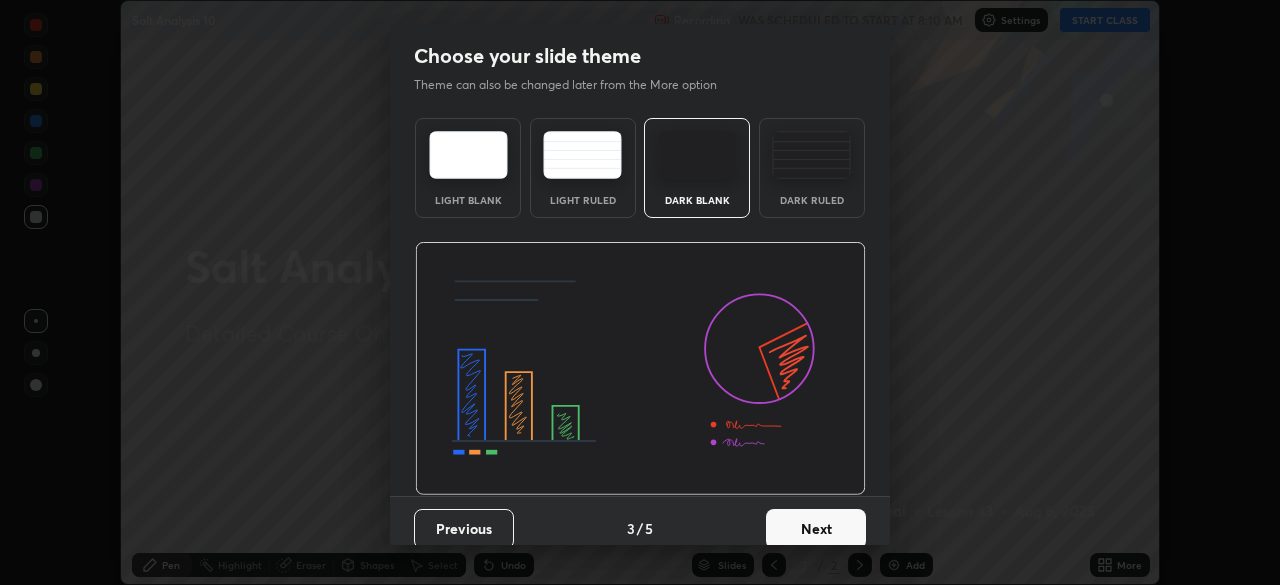 click on "Next" at bounding box center [816, 529] 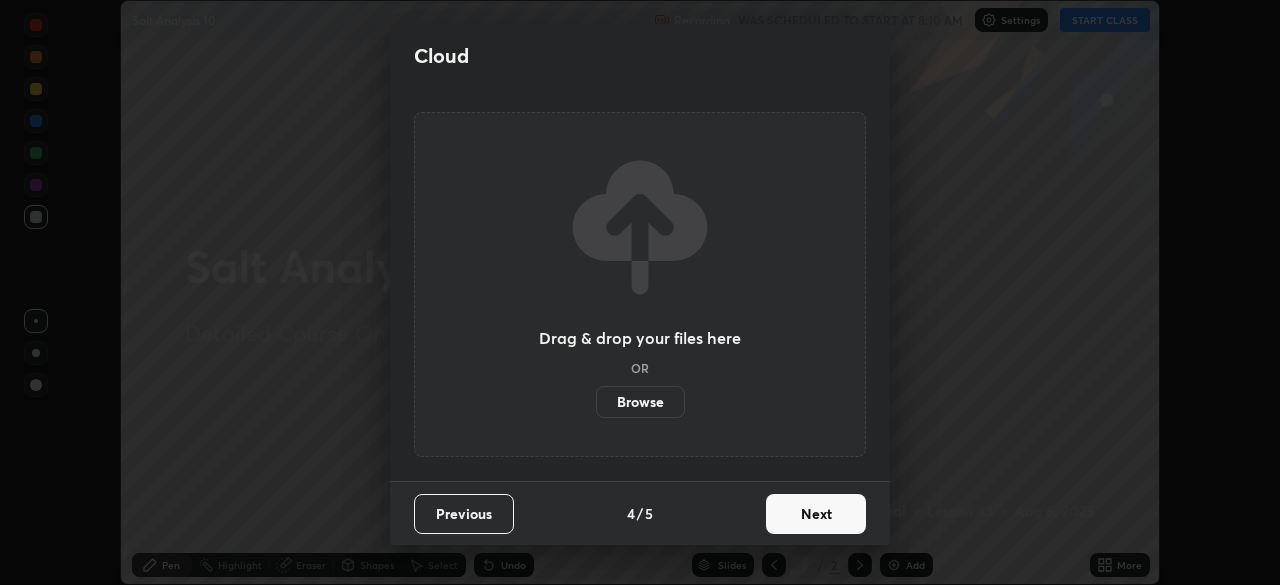 click on "Next" at bounding box center [816, 514] 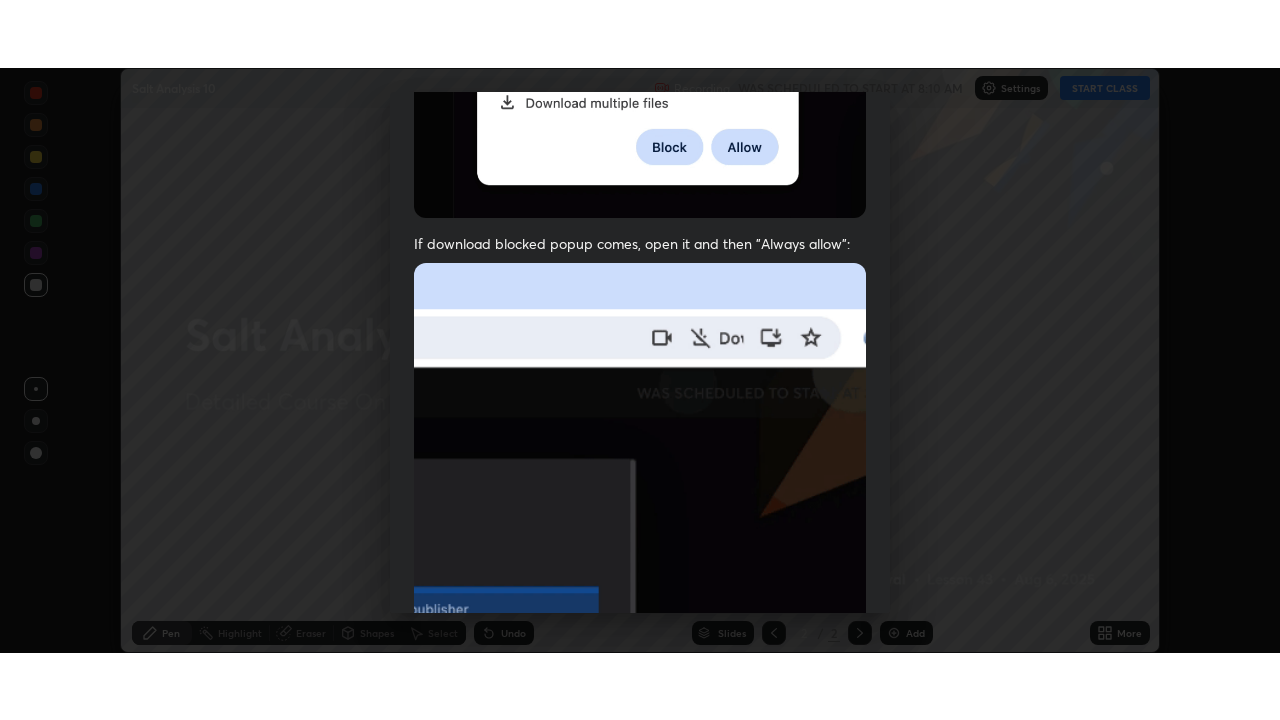 scroll, scrollTop: 479, scrollLeft: 0, axis: vertical 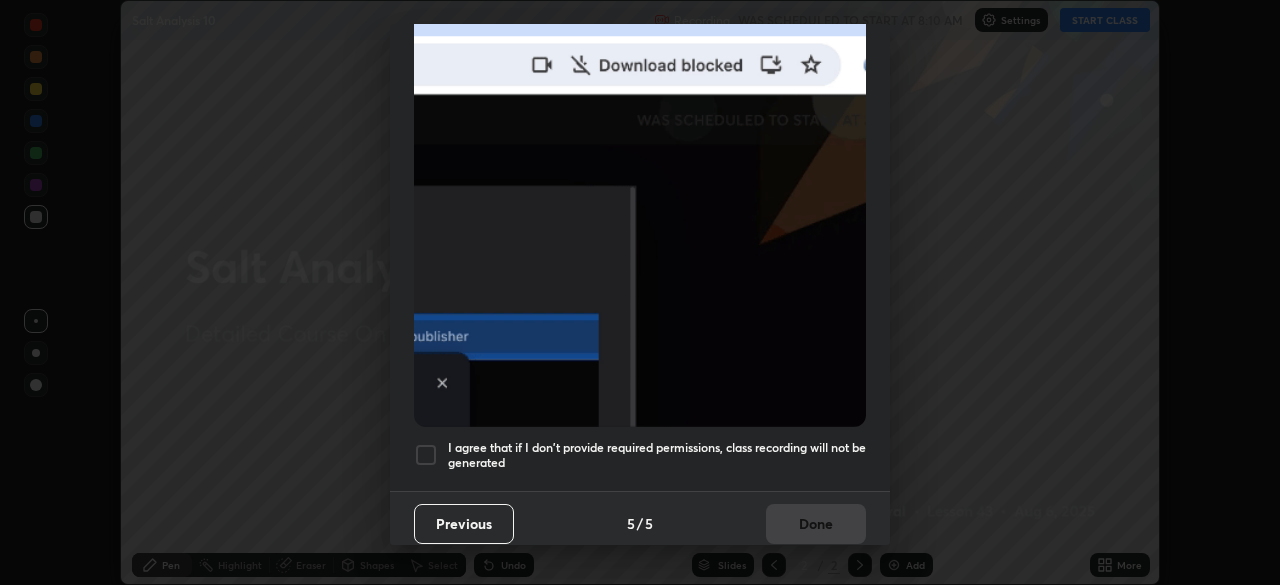 click at bounding box center [426, 455] 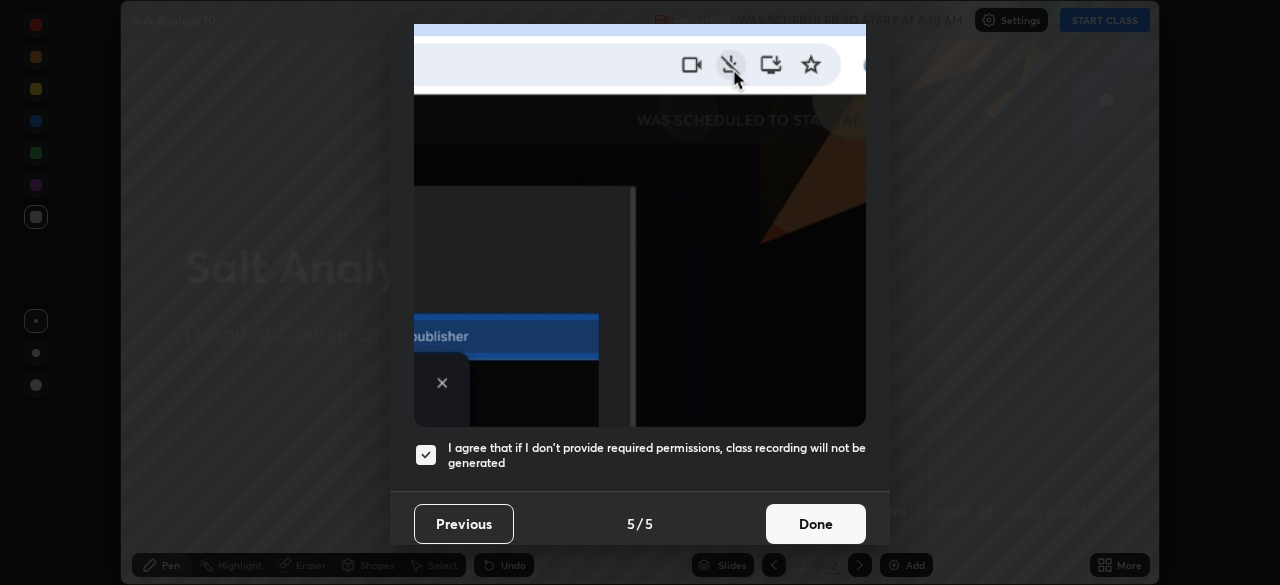 click on "Done" at bounding box center [816, 524] 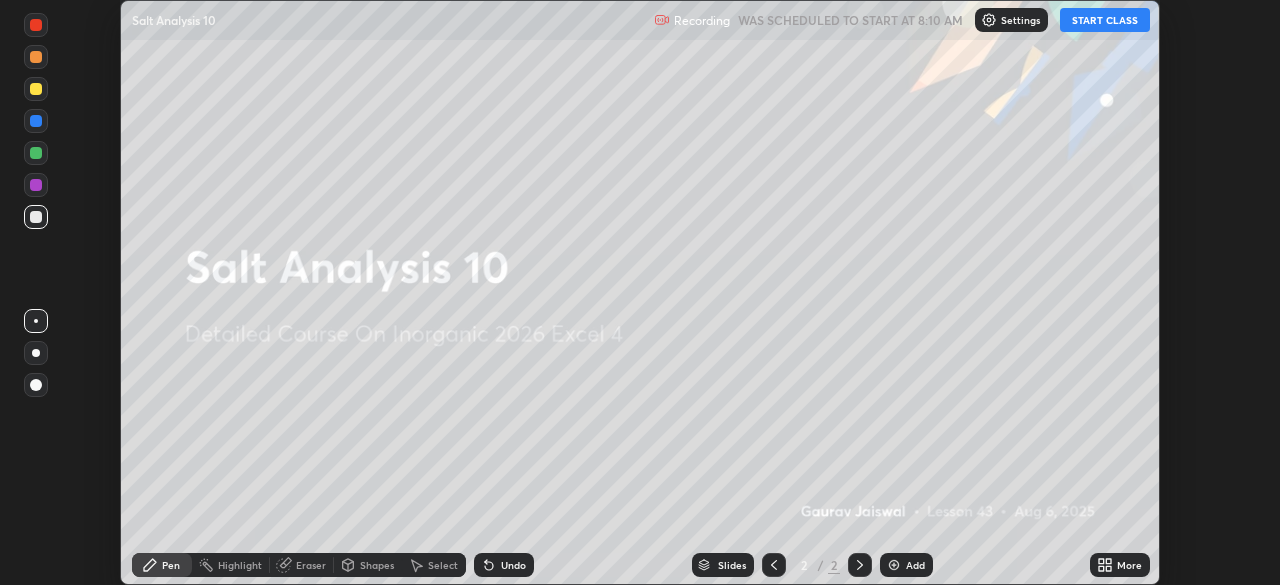 click on "START CLASS" at bounding box center [1105, 20] 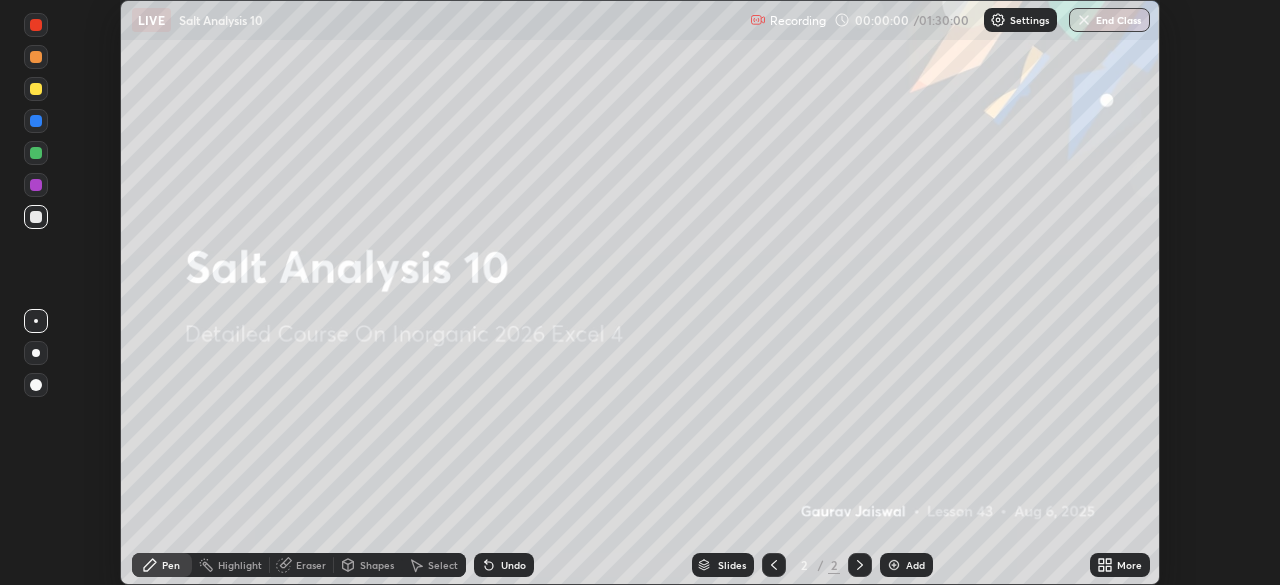 click 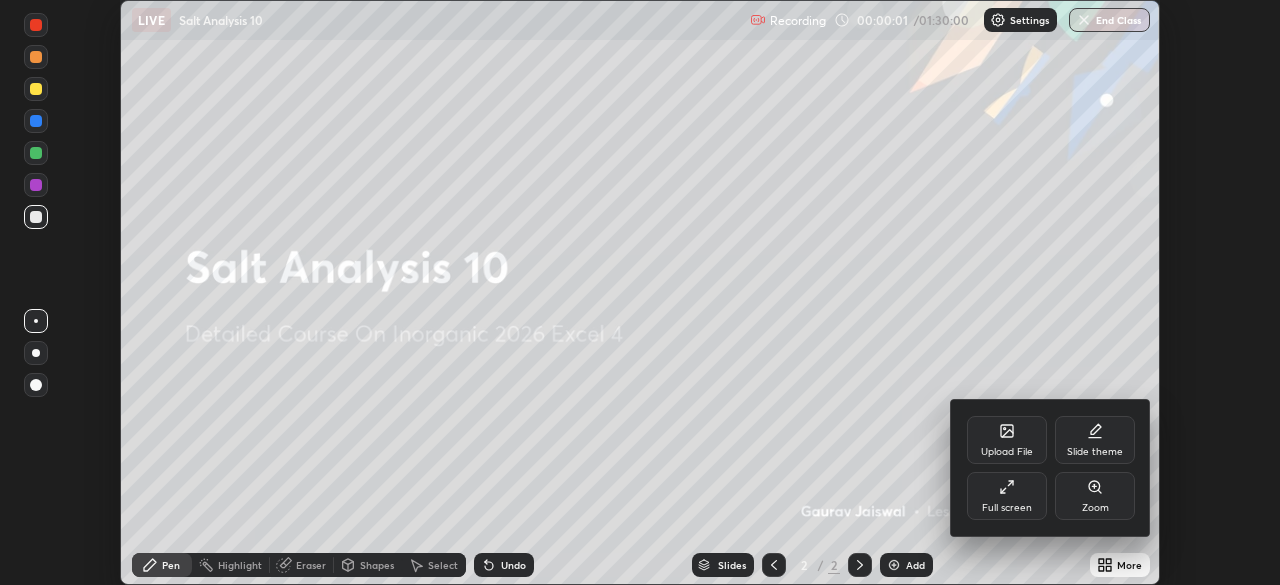 click 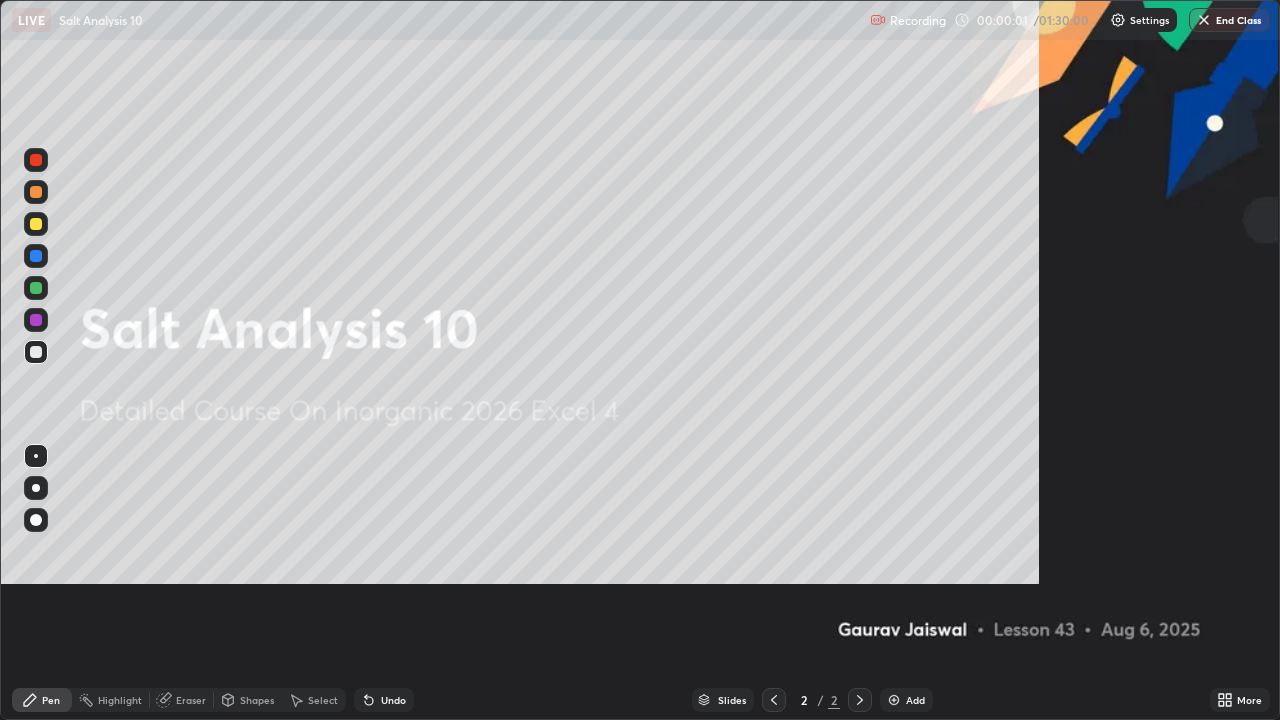 scroll, scrollTop: 99280, scrollLeft: 98720, axis: both 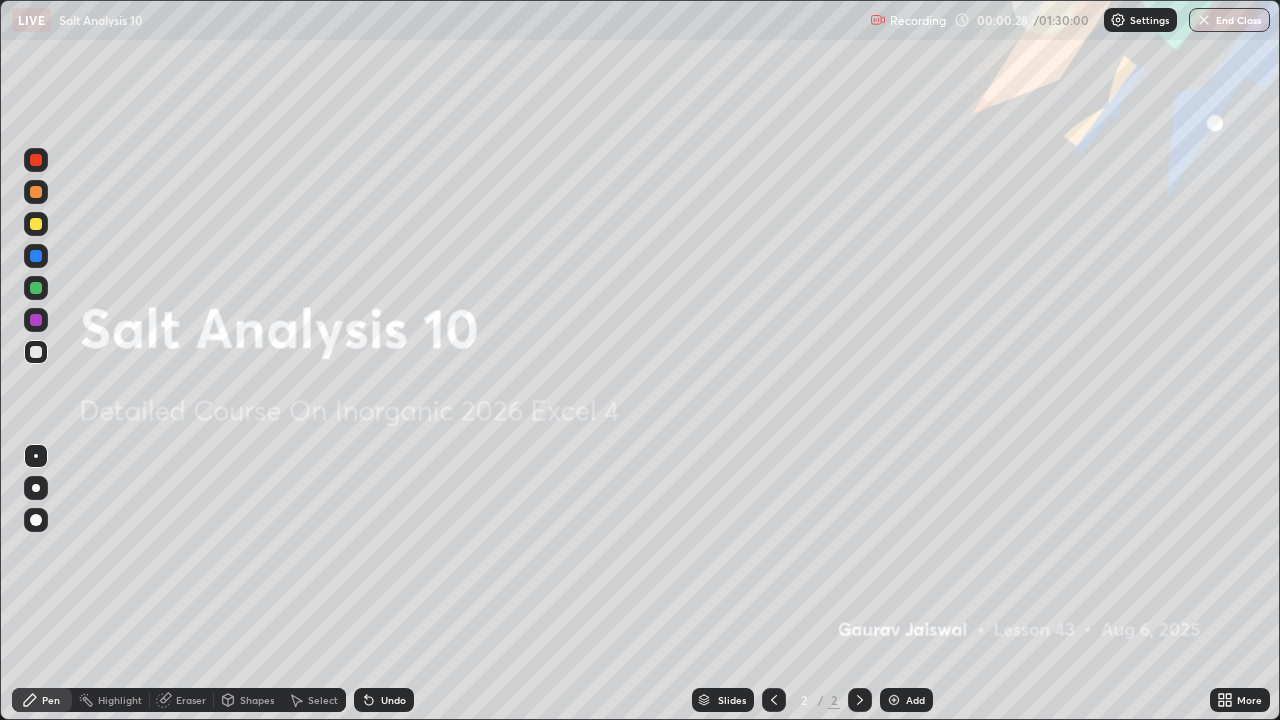 click on "Add" at bounding box center [906, 700] 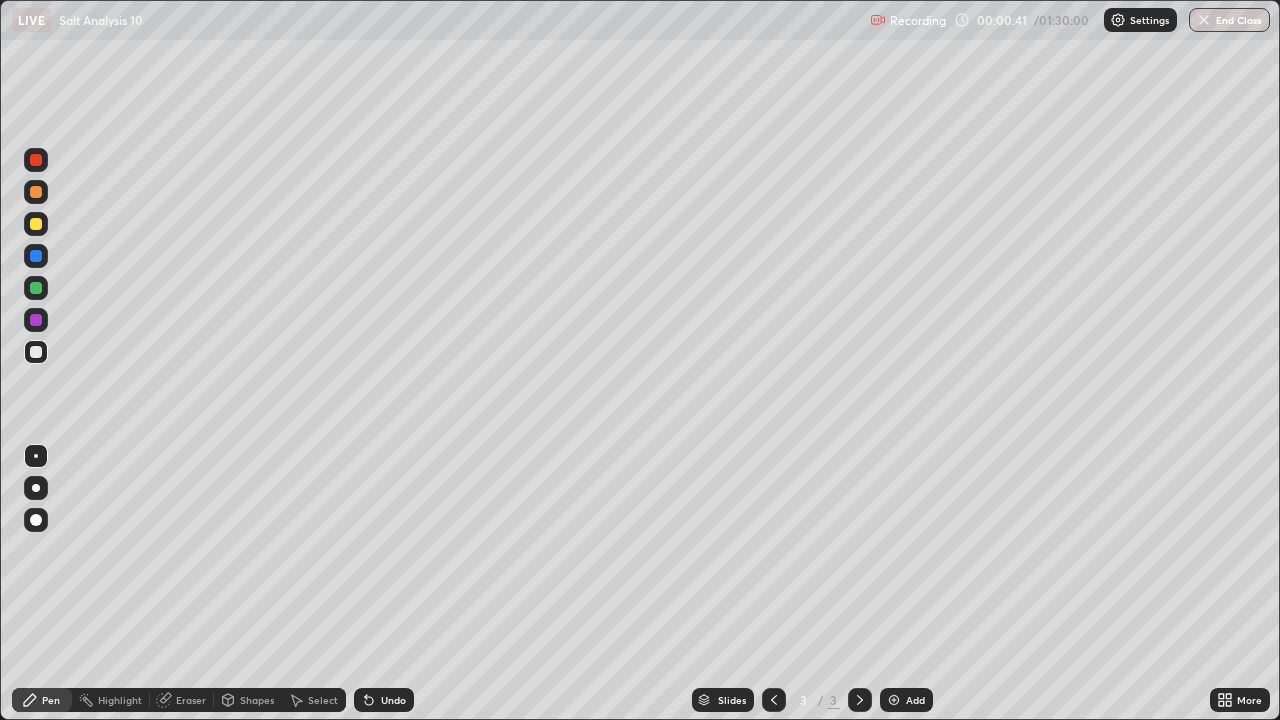 click on "Undo" at bounding box center [384, 700] 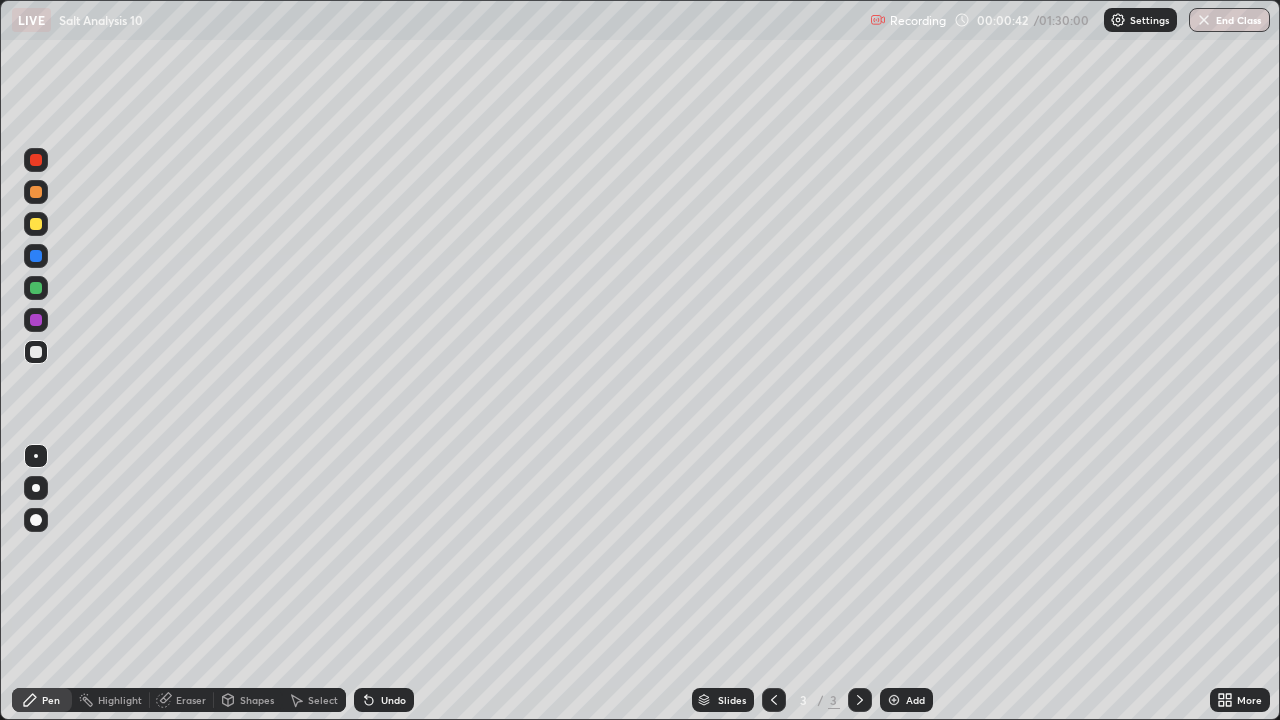 click on "Undo" at bounding box center [393, 700] 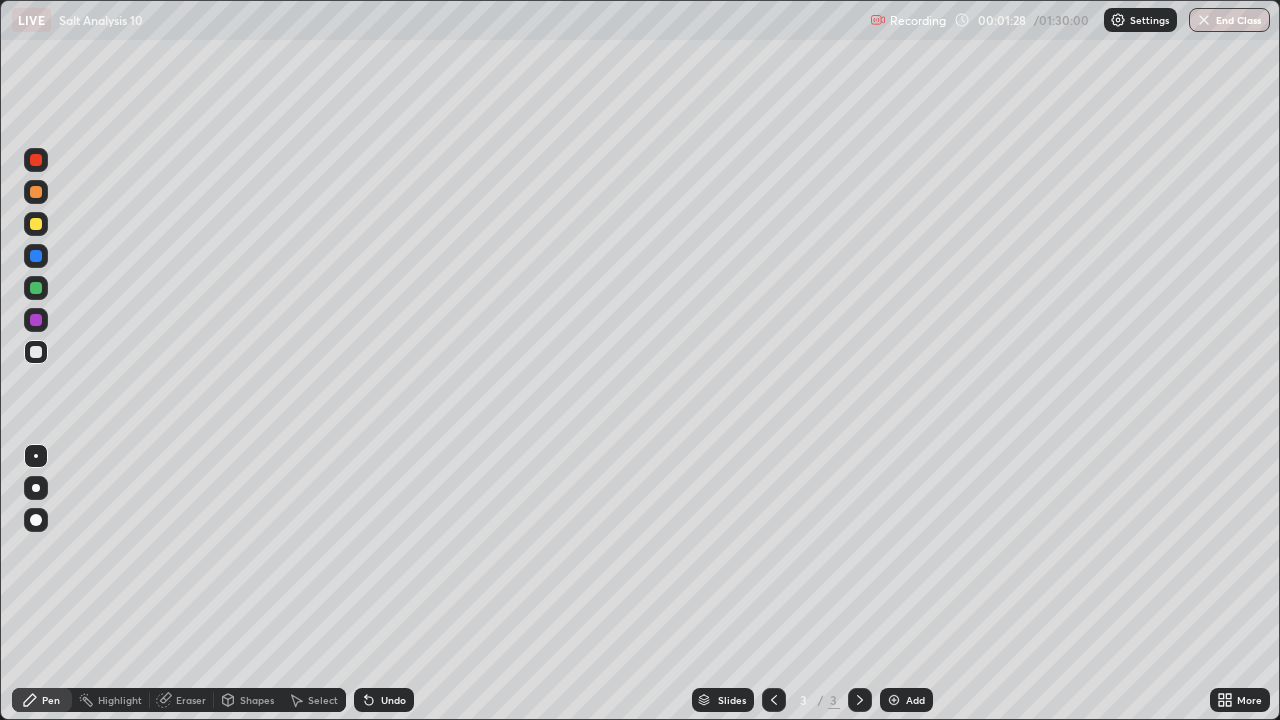 click on "Undo" at bounding box center [393, 700] 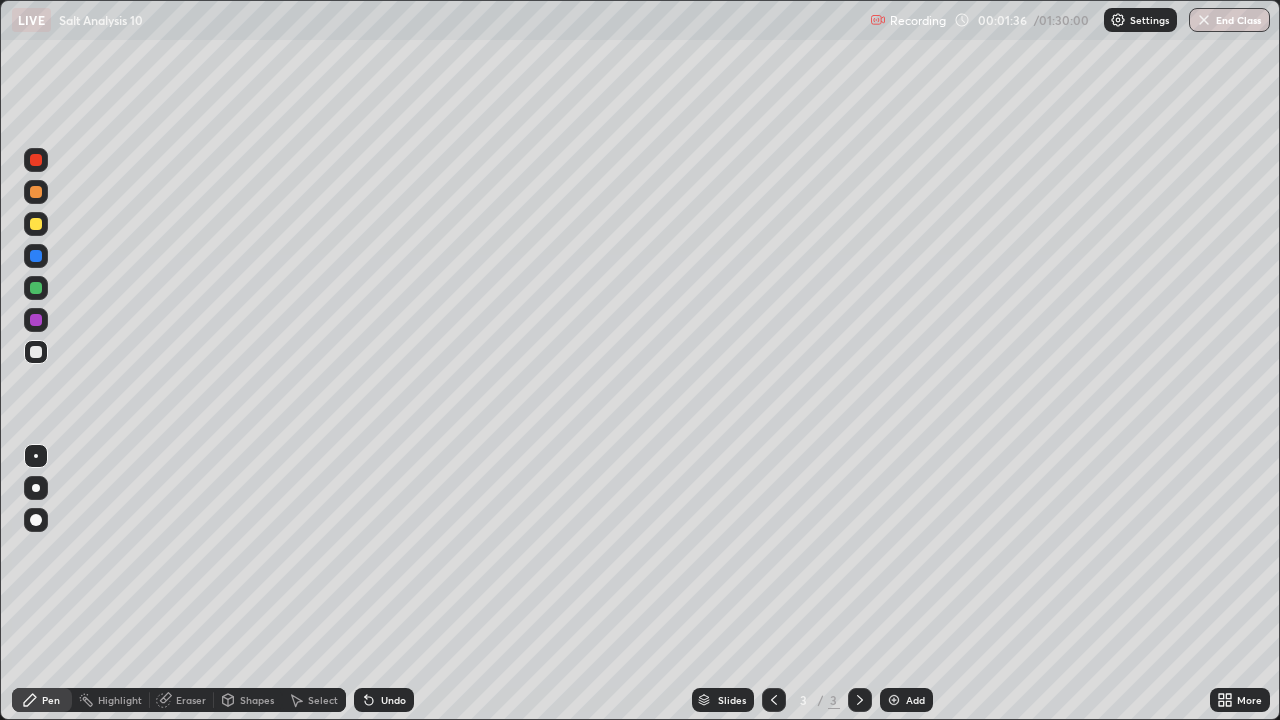 click on "Undo" at bounding box center [380, 700] 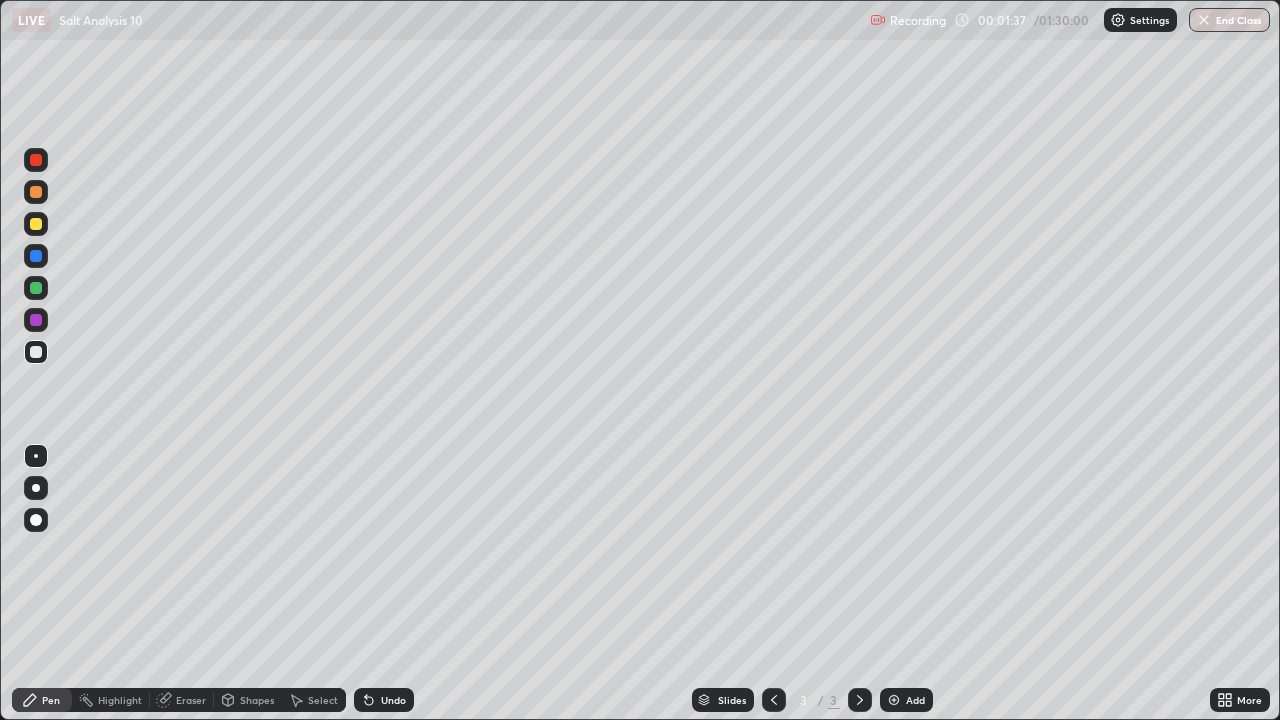 click on "Undo" at bounding box center (393, 700) 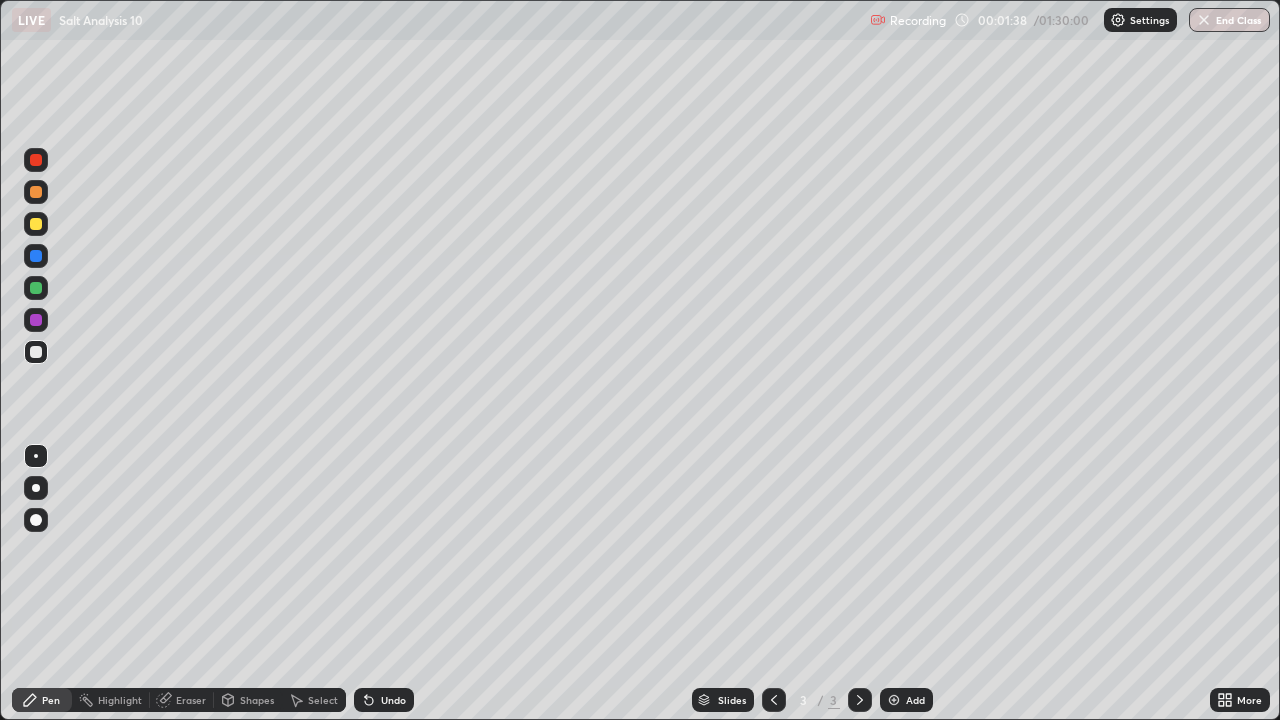 click on "Undo" at bounding box center (393, 700) 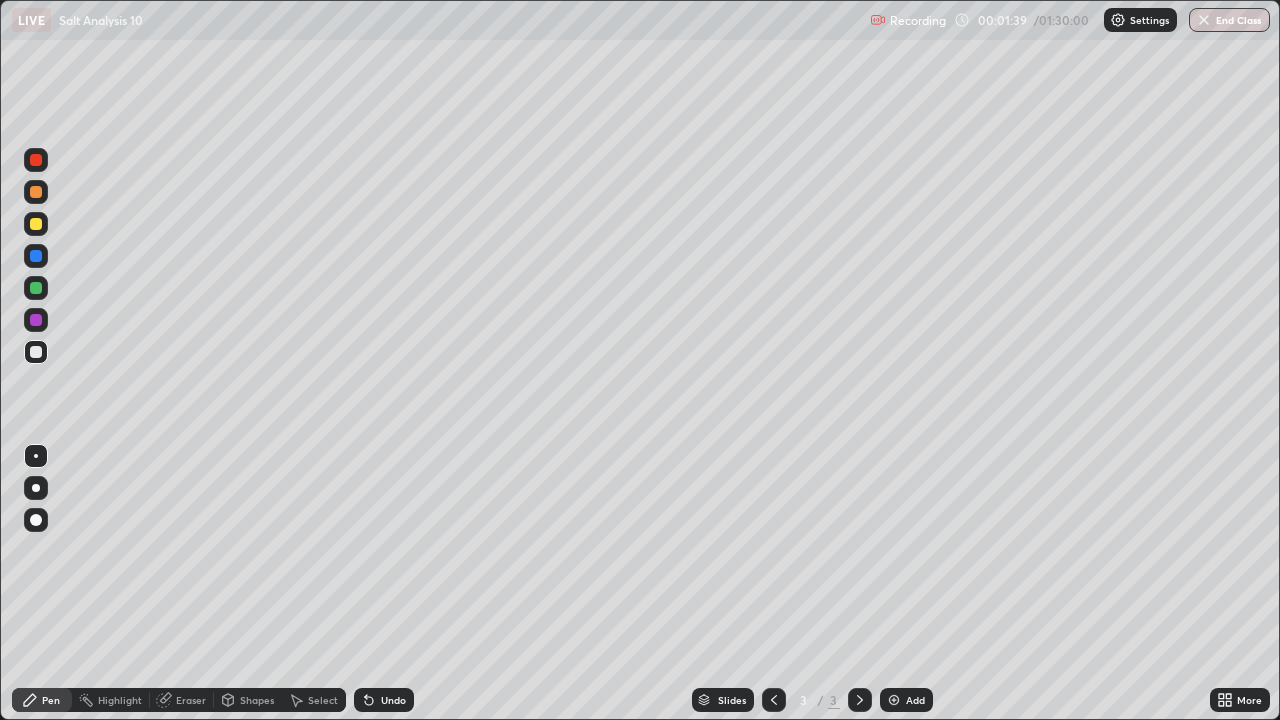 click on "Undo" at bounding box center [393, 700] 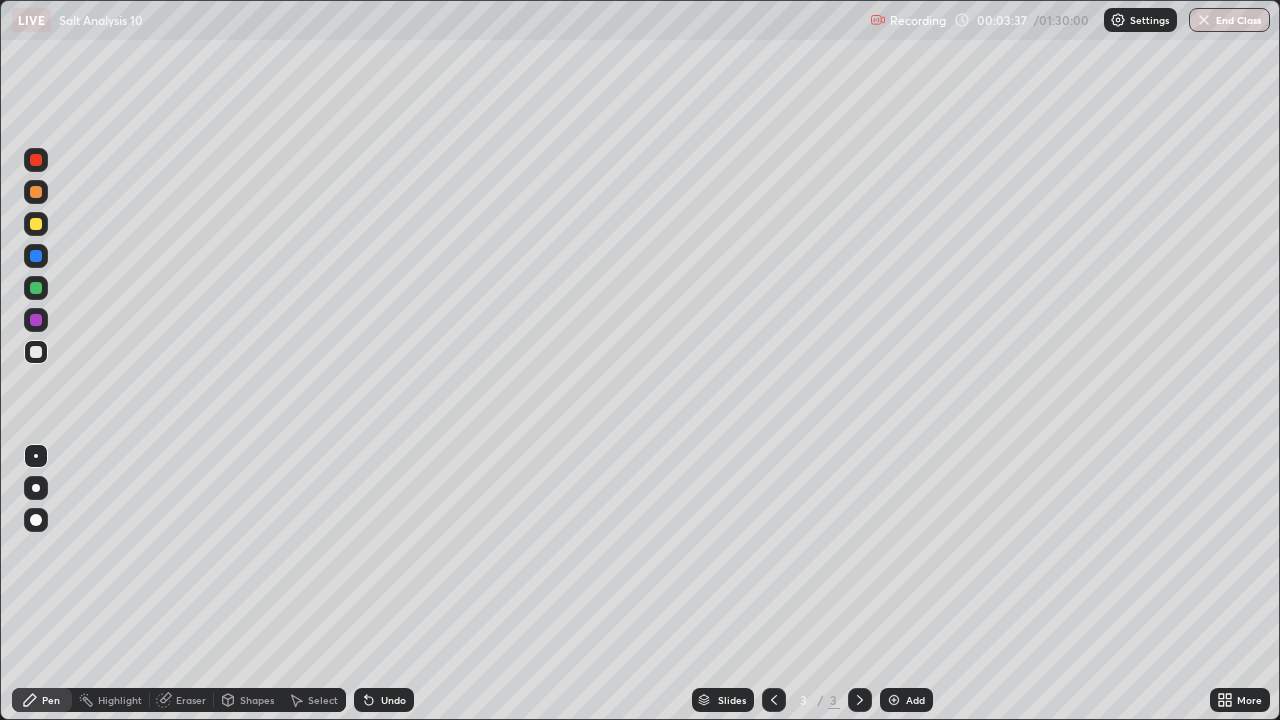 click on "Undo" at bounding box center (393, 700) 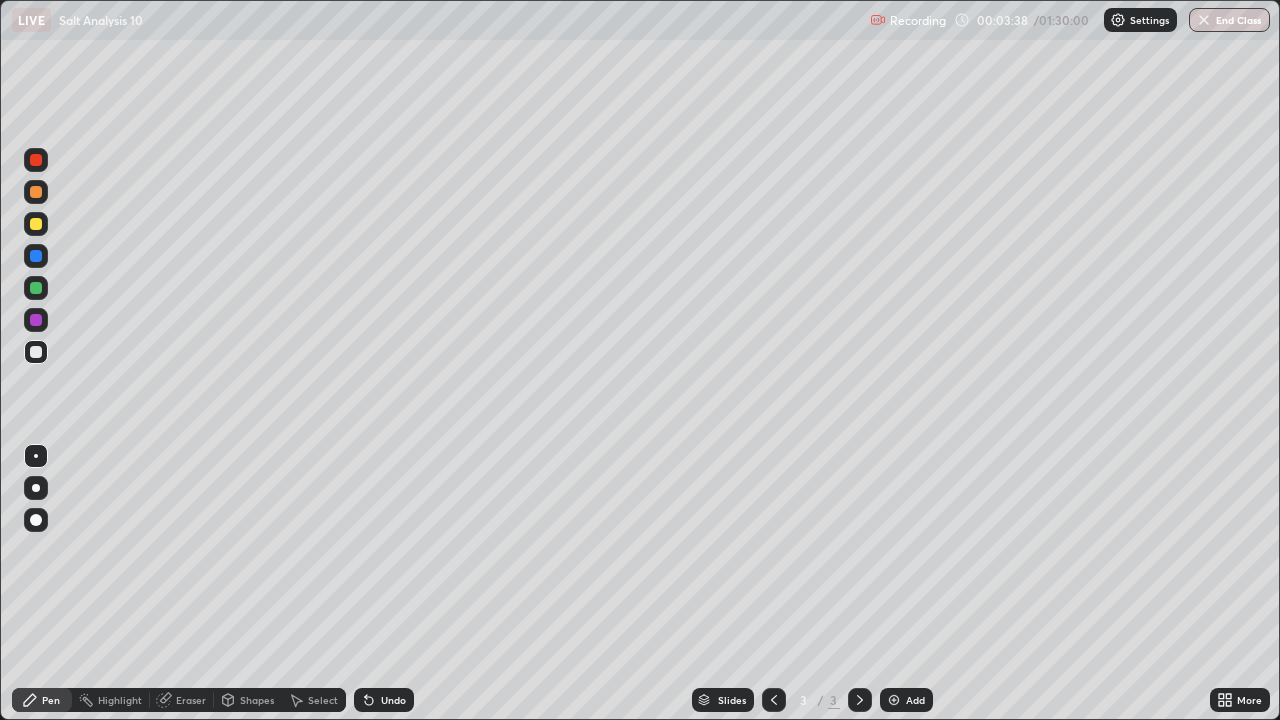 click on "Undo" at bounding box center (384, 700) 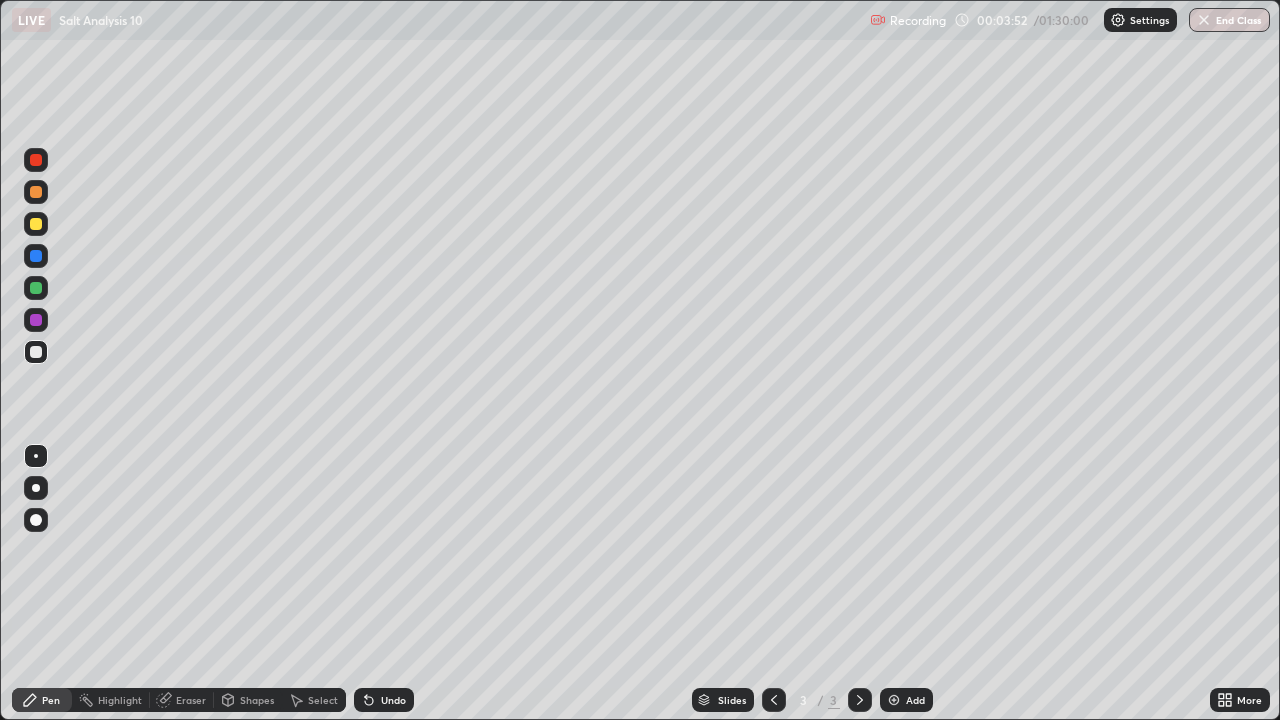click on "Undo" at bounding box center (384, 700) 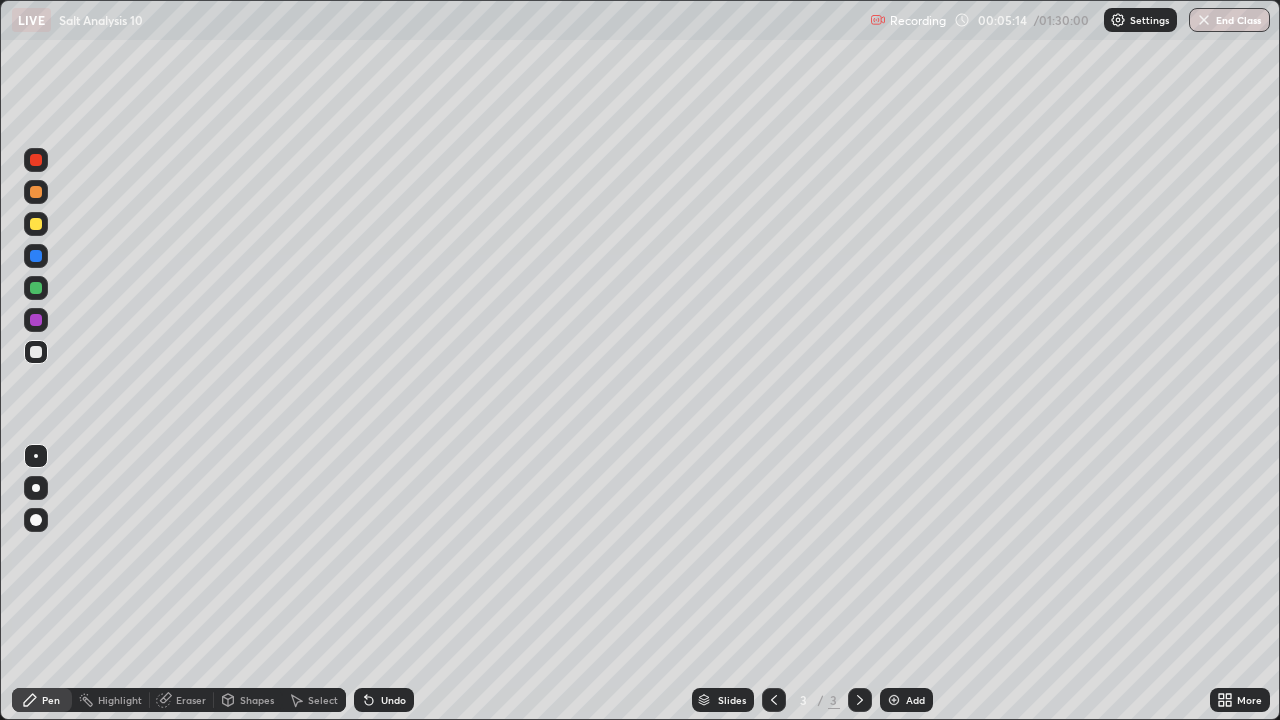 click at bounding box center [36, 224] 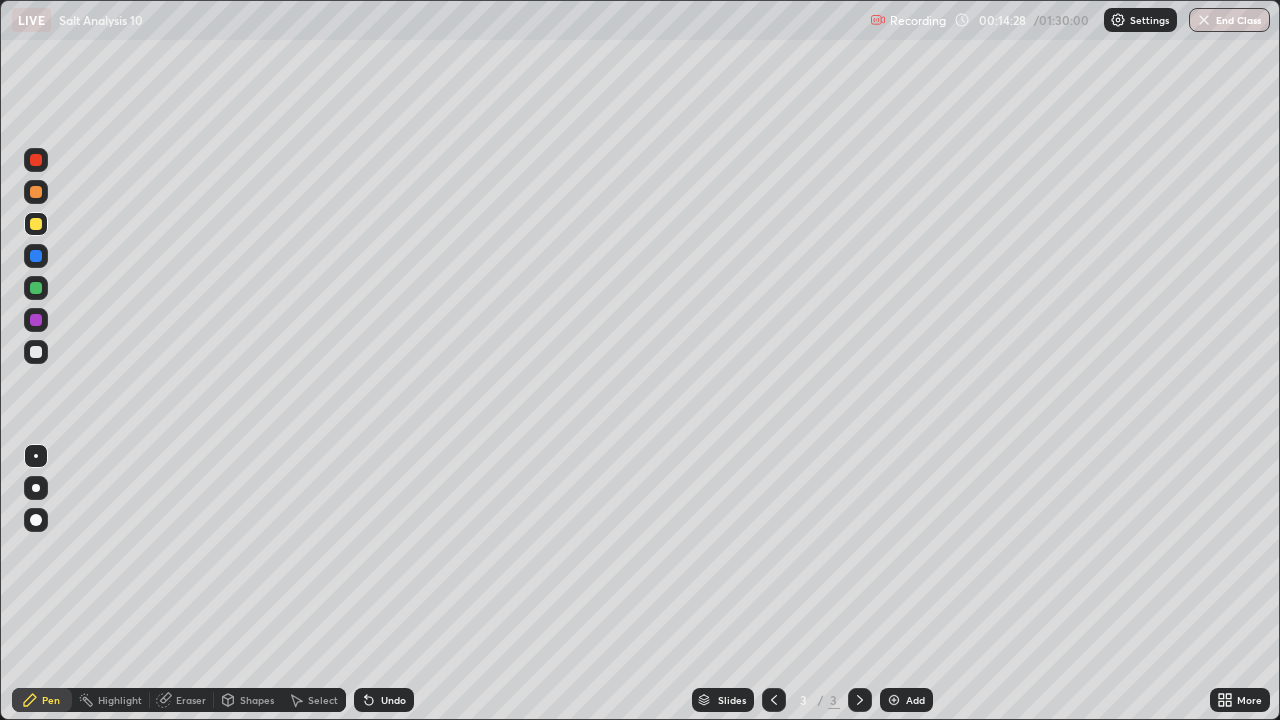 click on "Add" at bounding box center (906, 700) 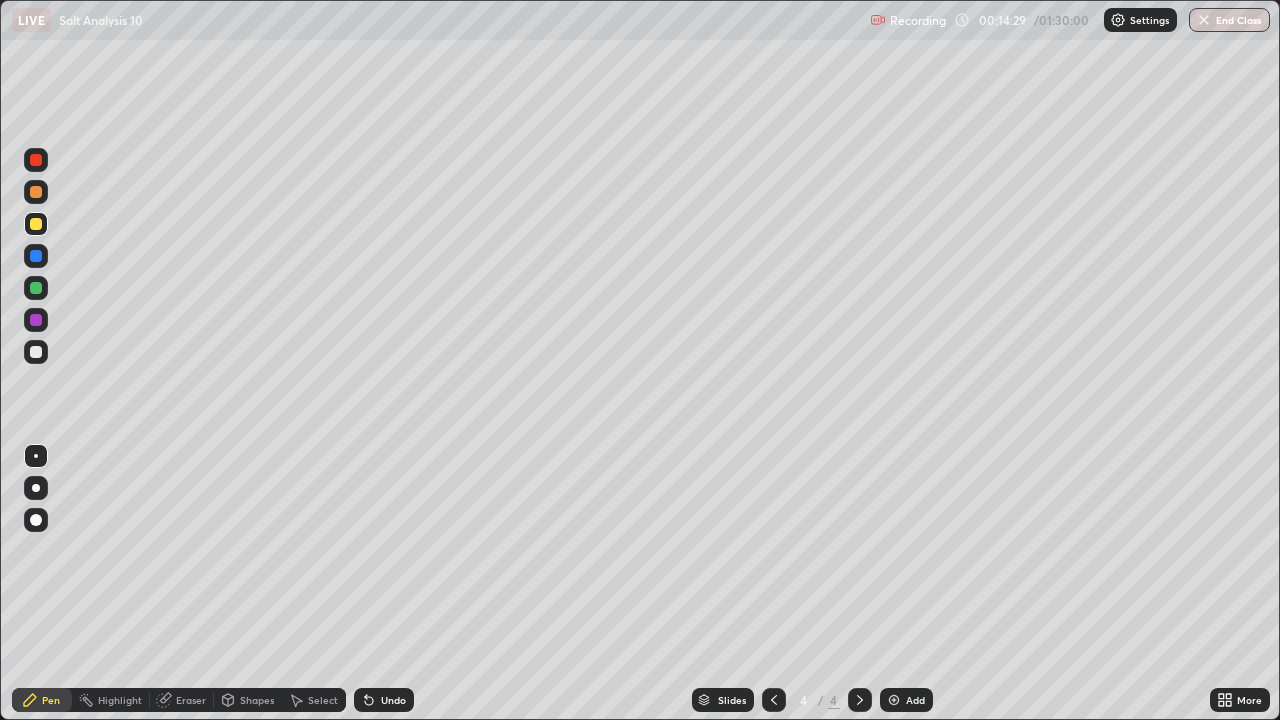 click 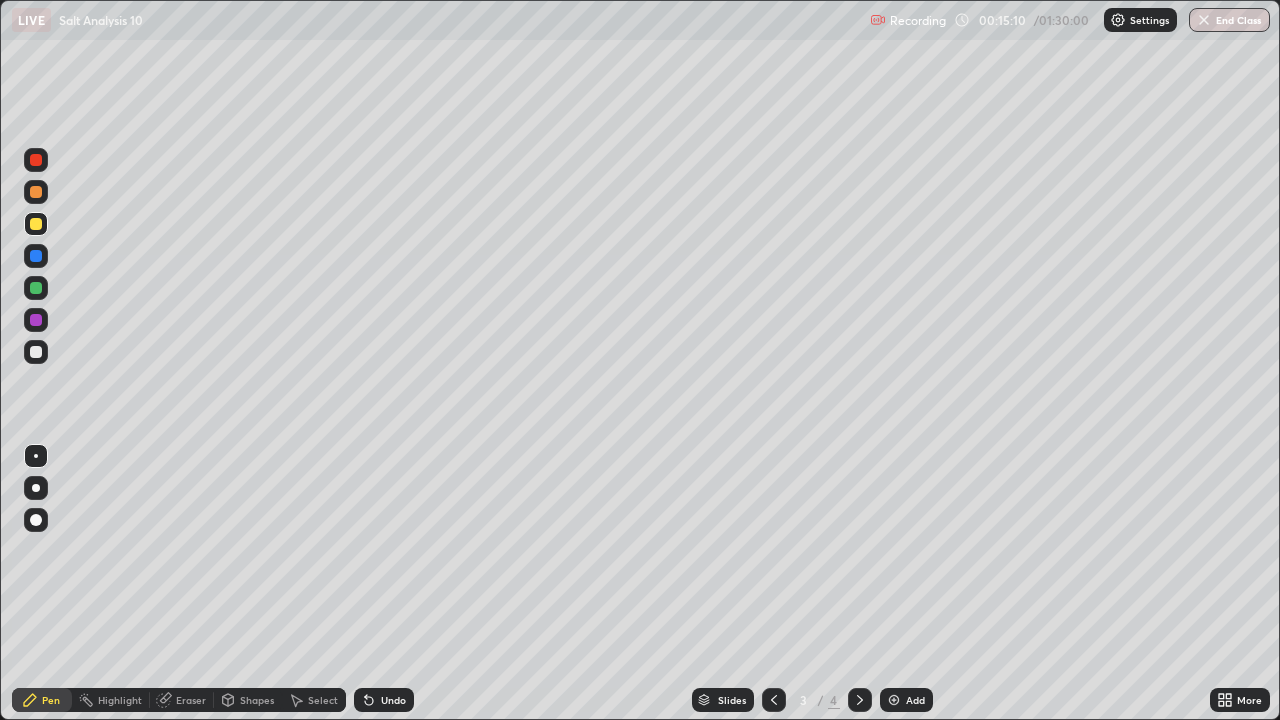 click 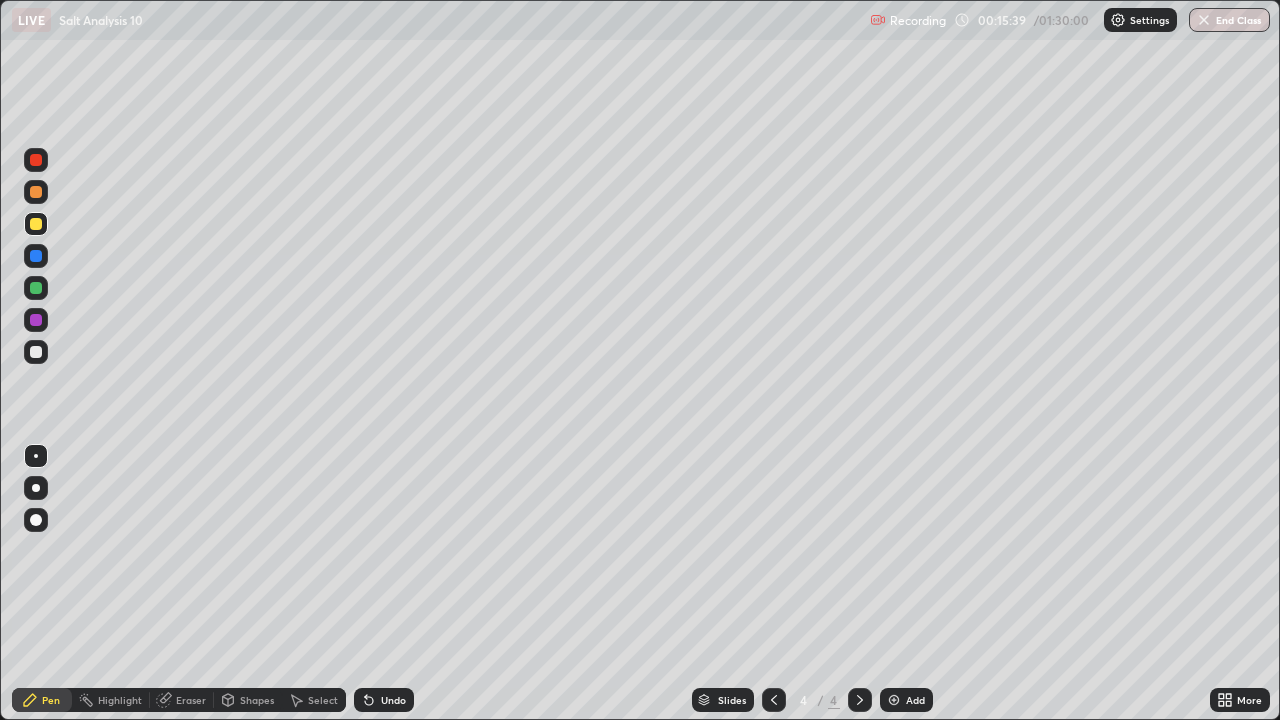 click on "Undo" at bounding box center [393, 700] 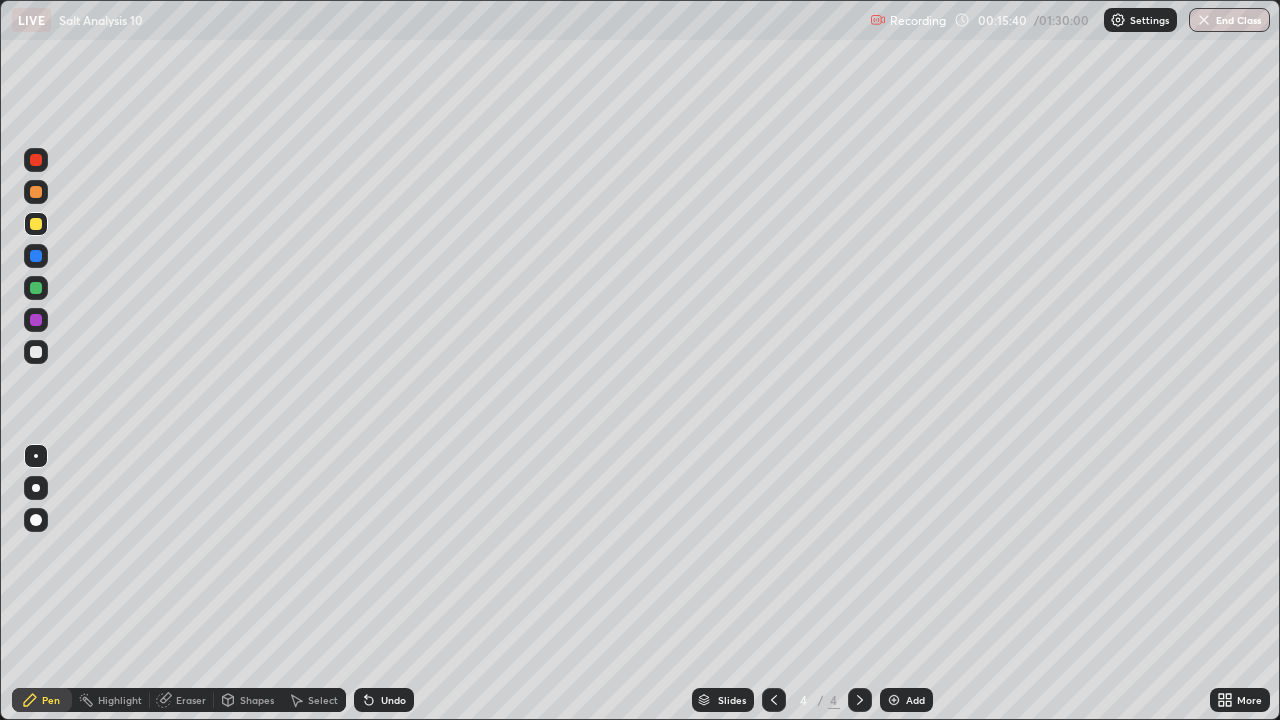 click on "Undo" at bounding box center (384, 700) 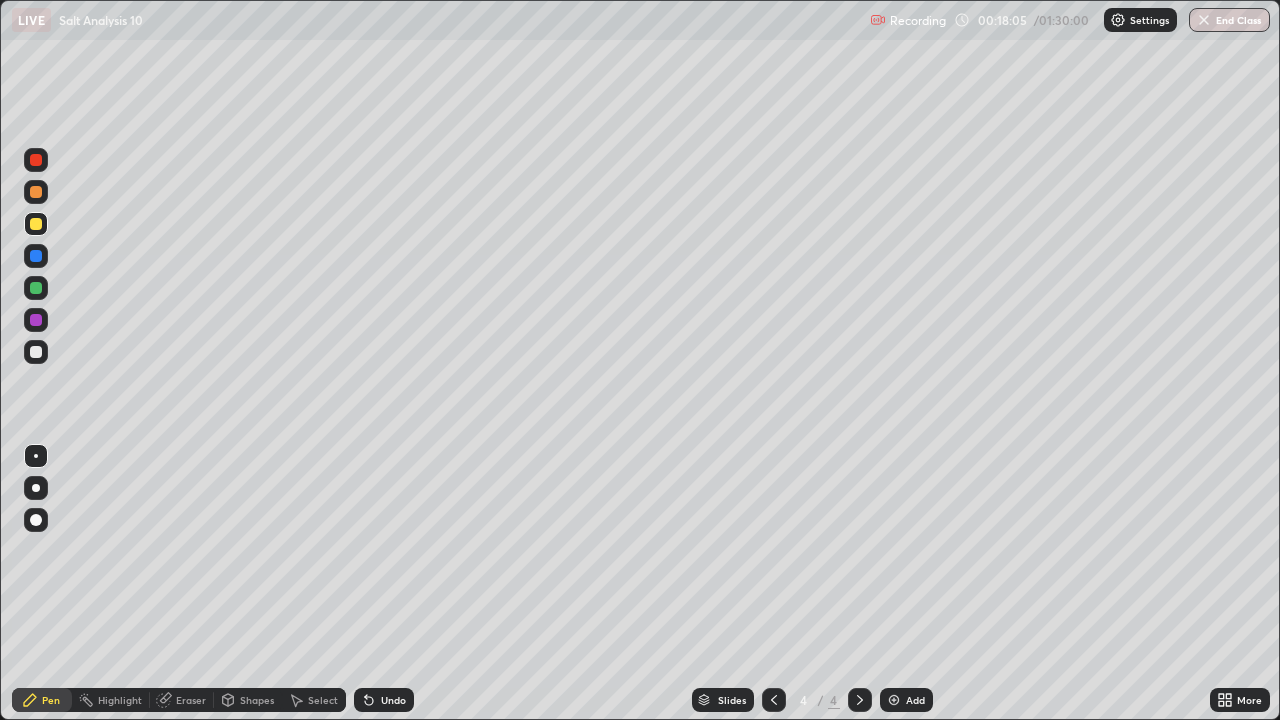 click on "Undo" at bounding box center [393, 700] 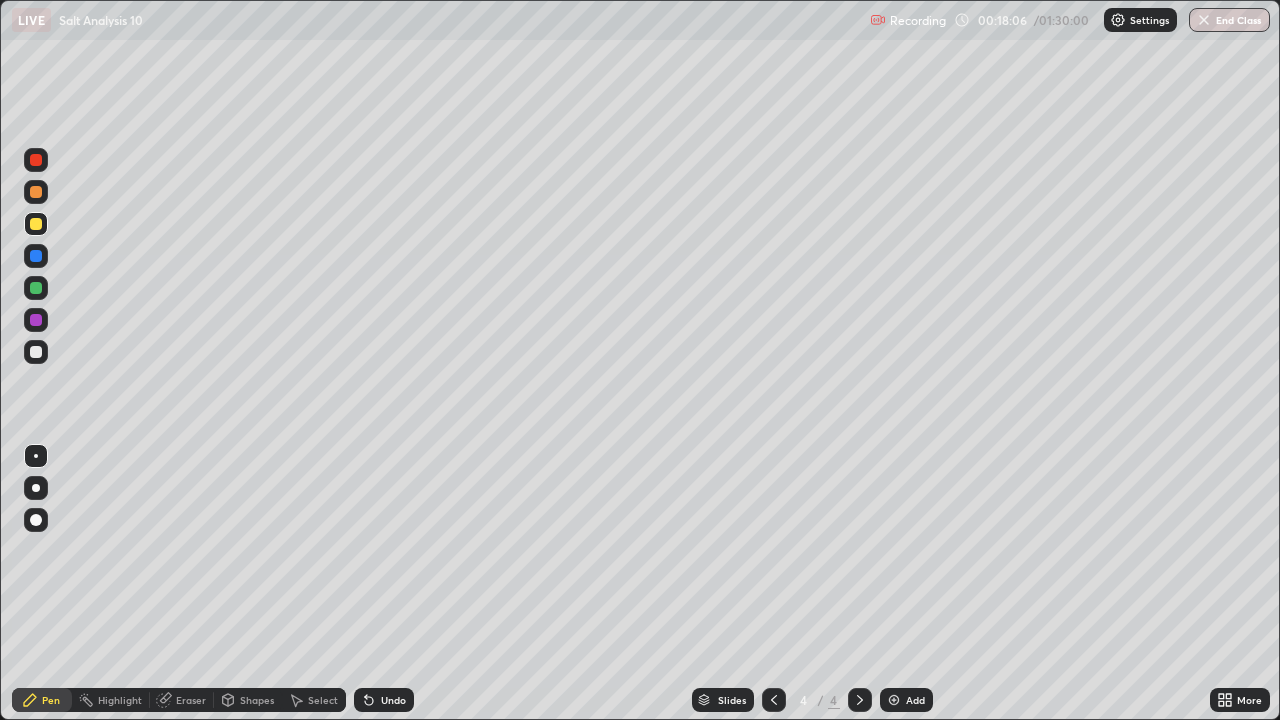 click on "Undo" at bounding box center [393, 700] 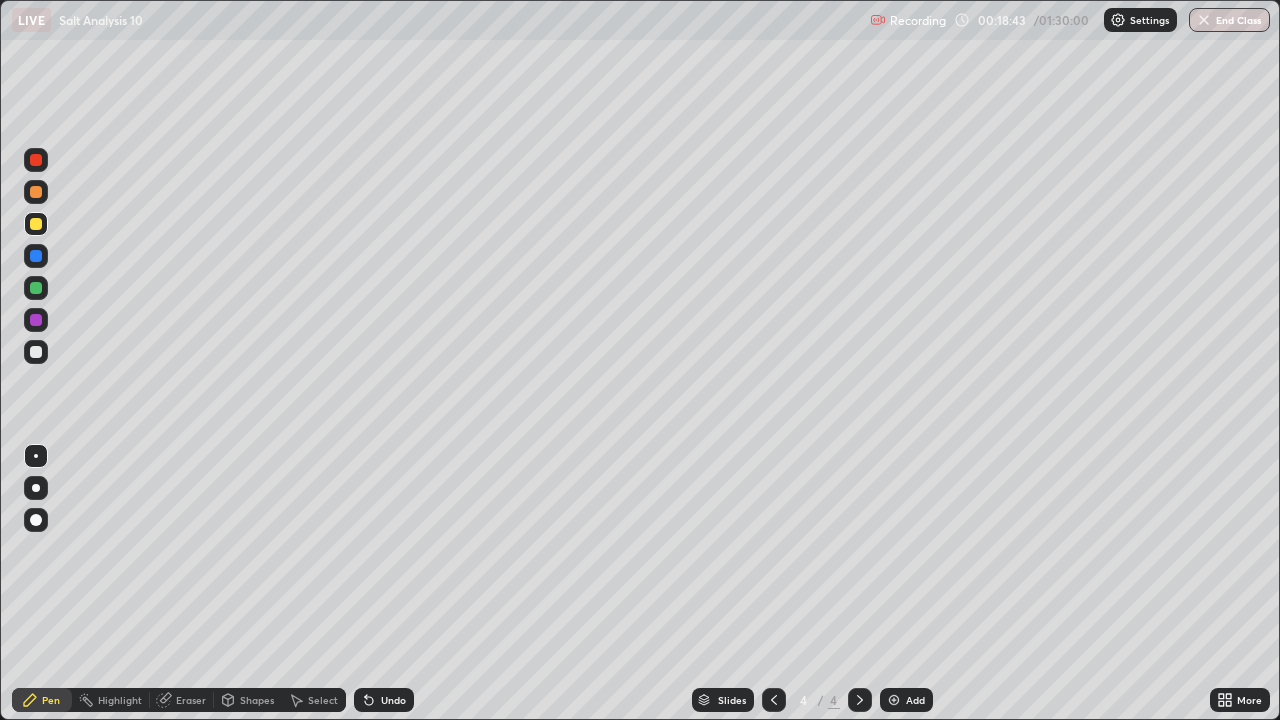 click on "Undo" at bounding box center [393, 700] 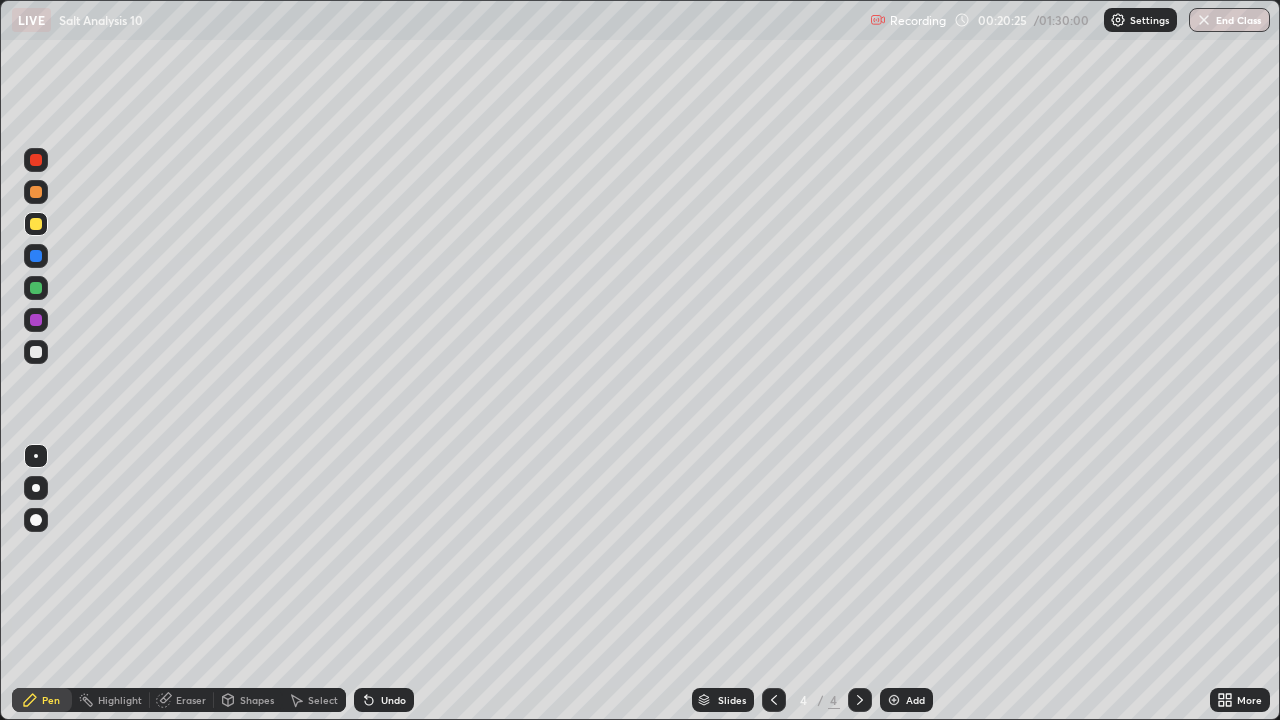 click on "Undo" at bounding box center [393, 700] 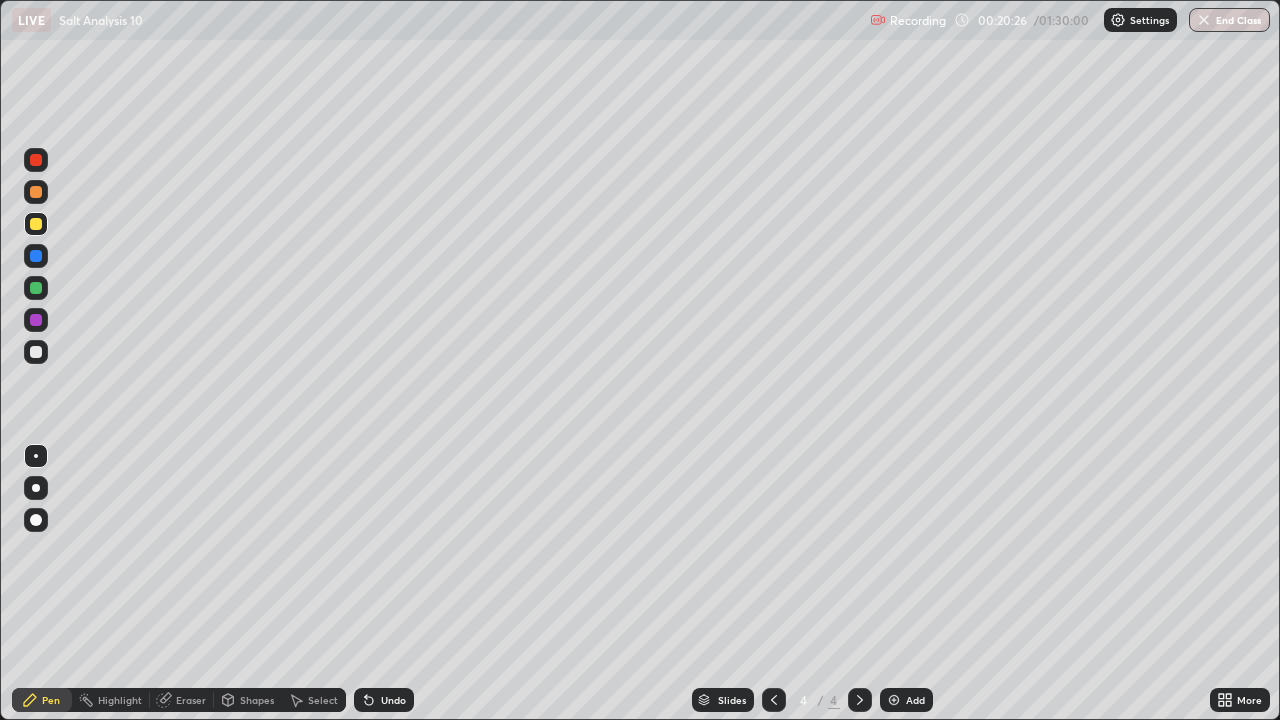 click on "Undo" at bounding box center (393, 700) 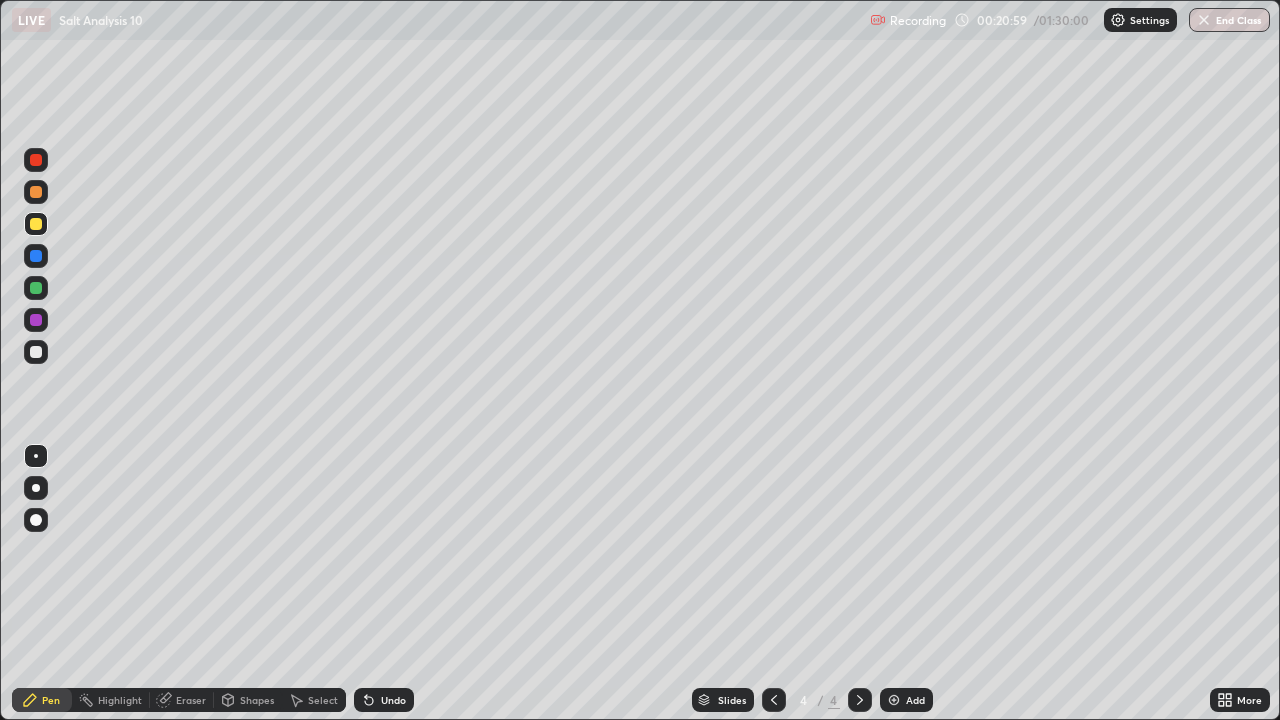 click 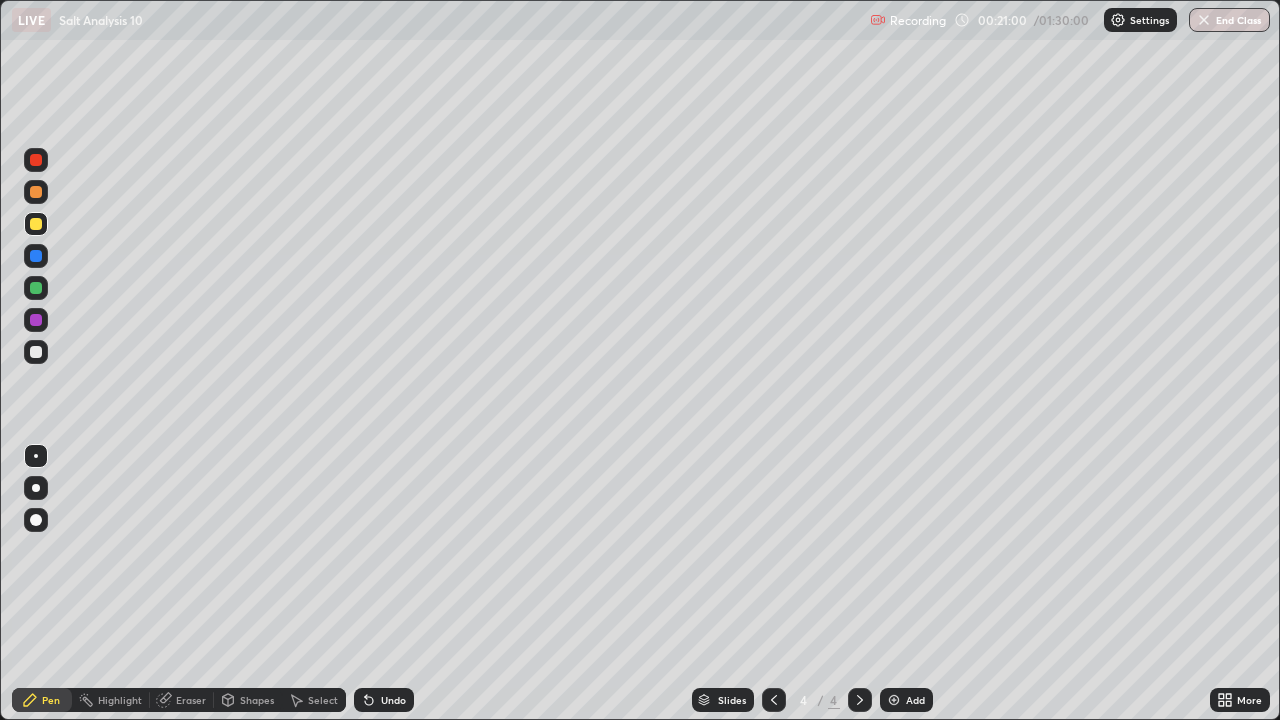 click on "Undo" at bounding box center (384, 700) 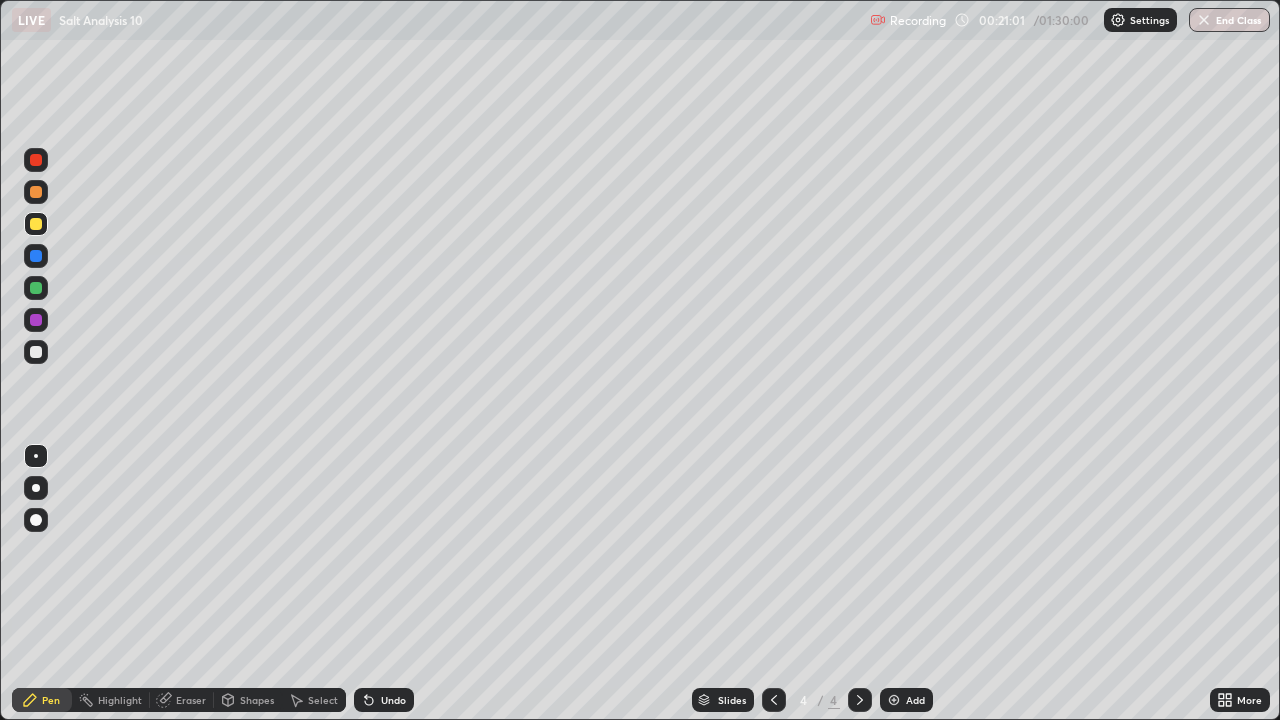 click on "Undo" at bounding box center [384, 700] 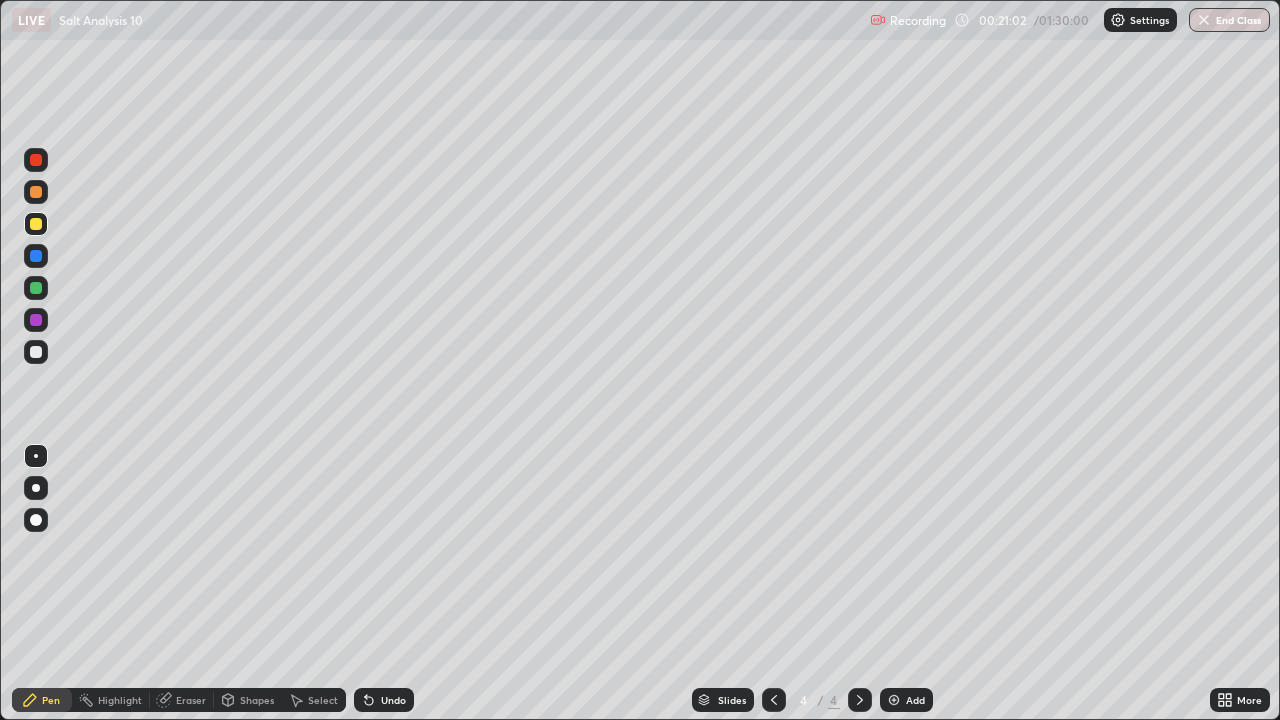 click 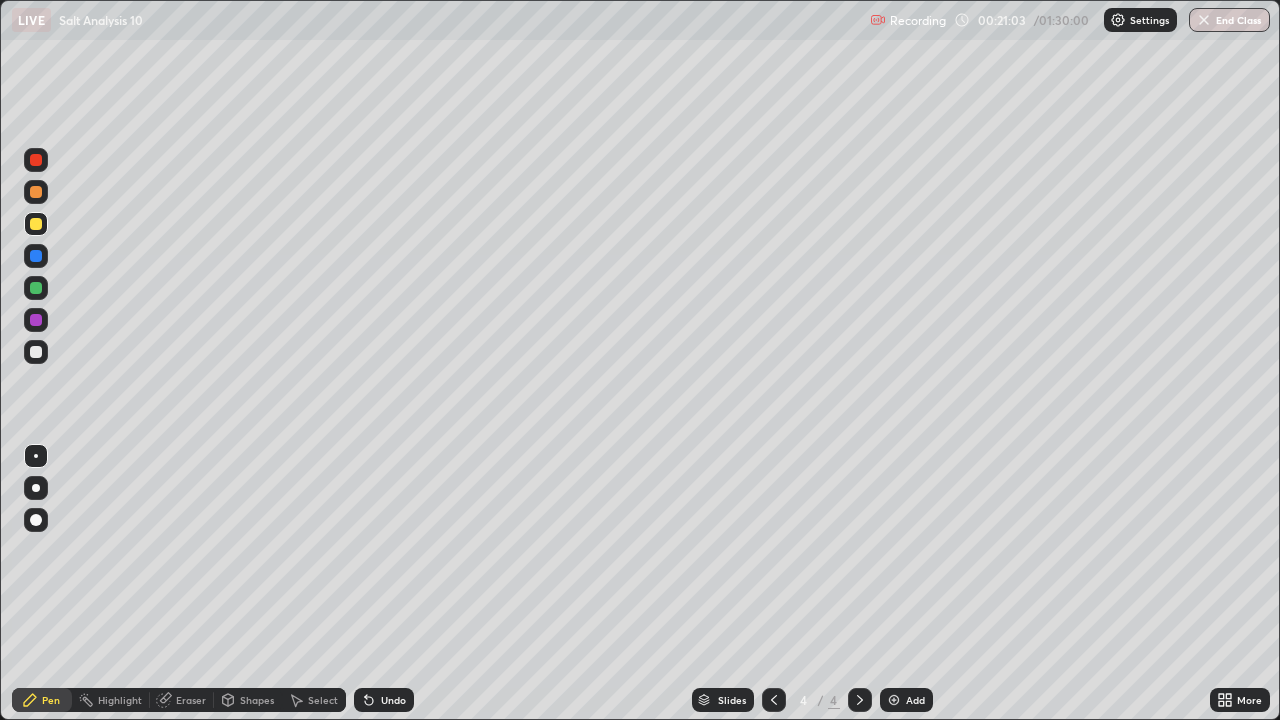 click on "Undo" at bounding box center [384, 700] 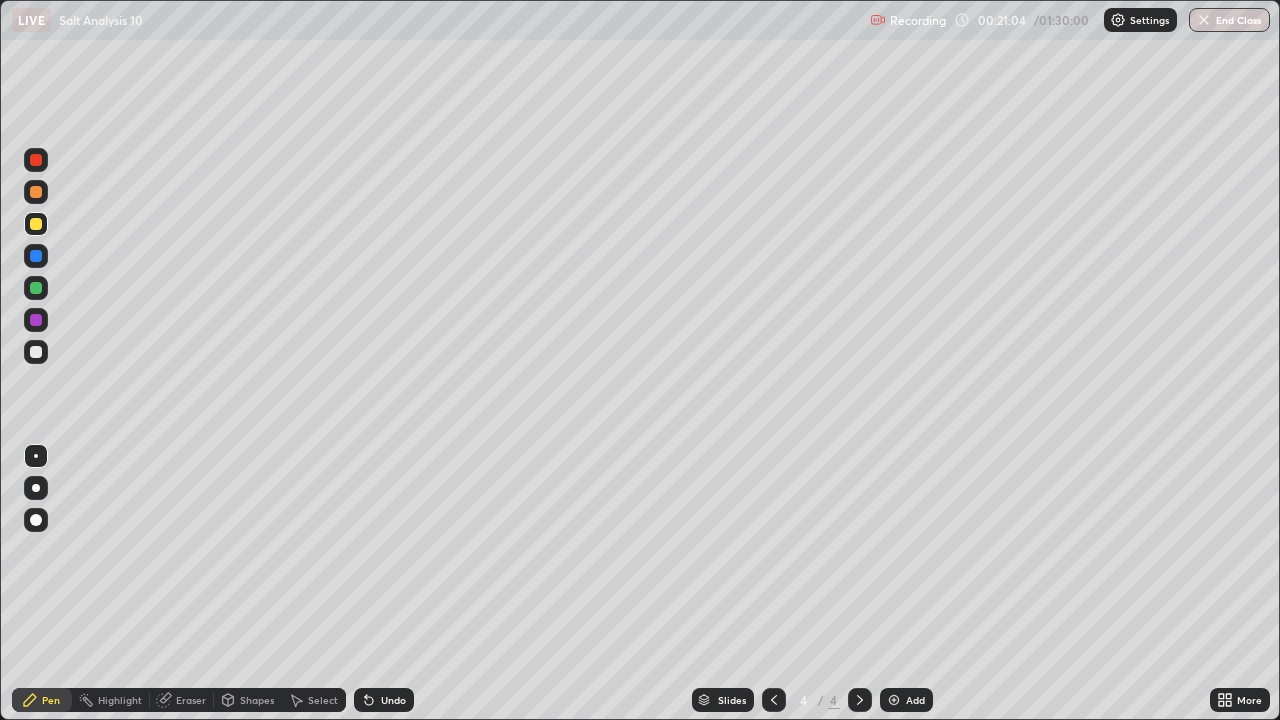 click on "Undo" at bounding box center (384, 700) 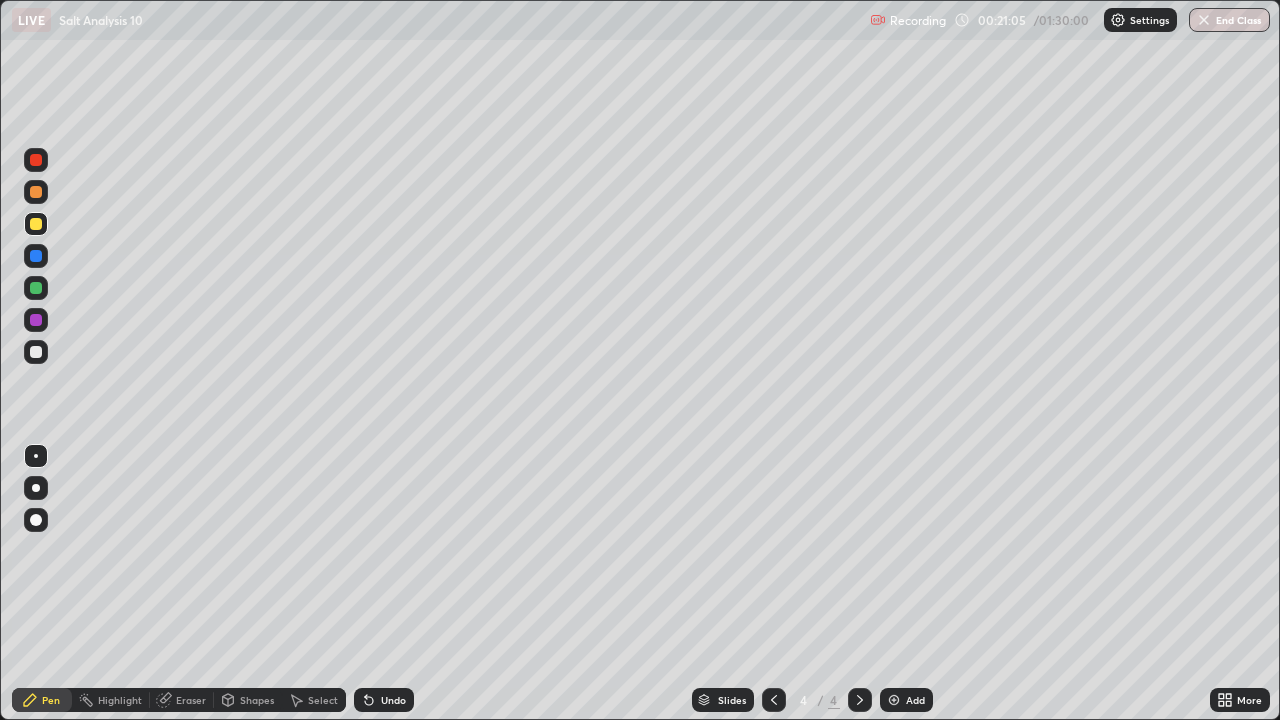 click 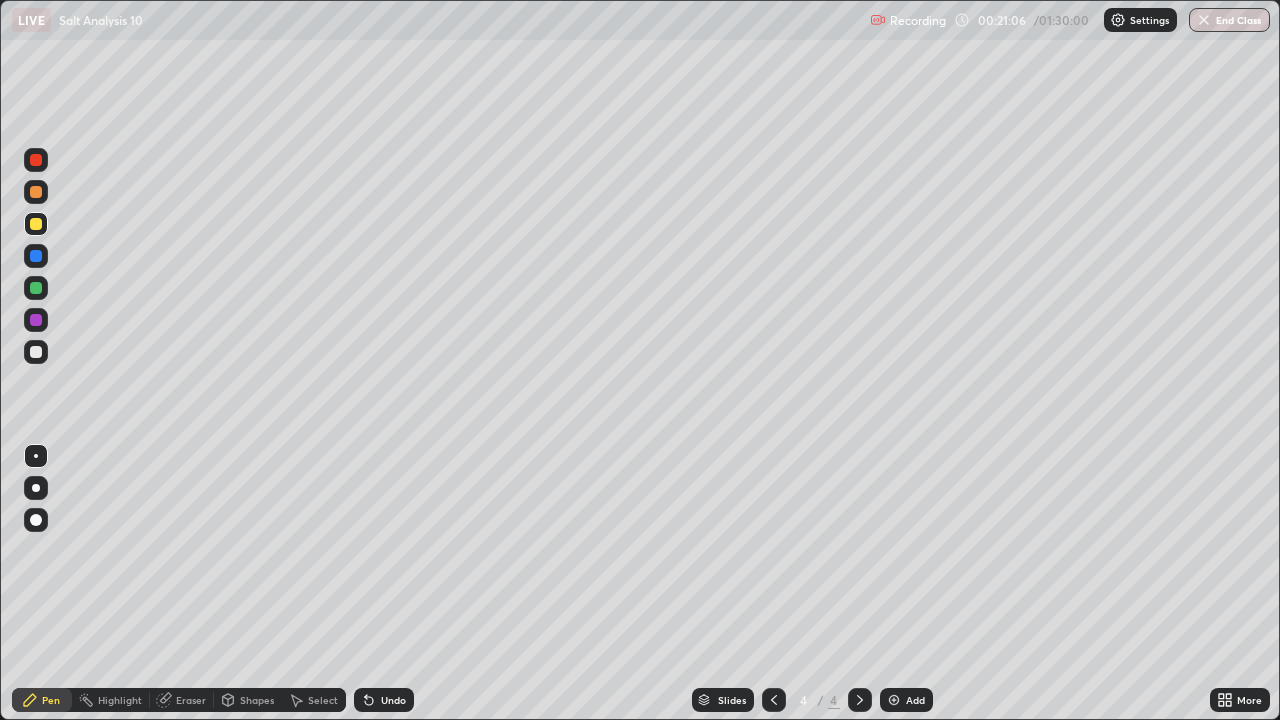 click on "Undo" at bounding box center [384, 700] 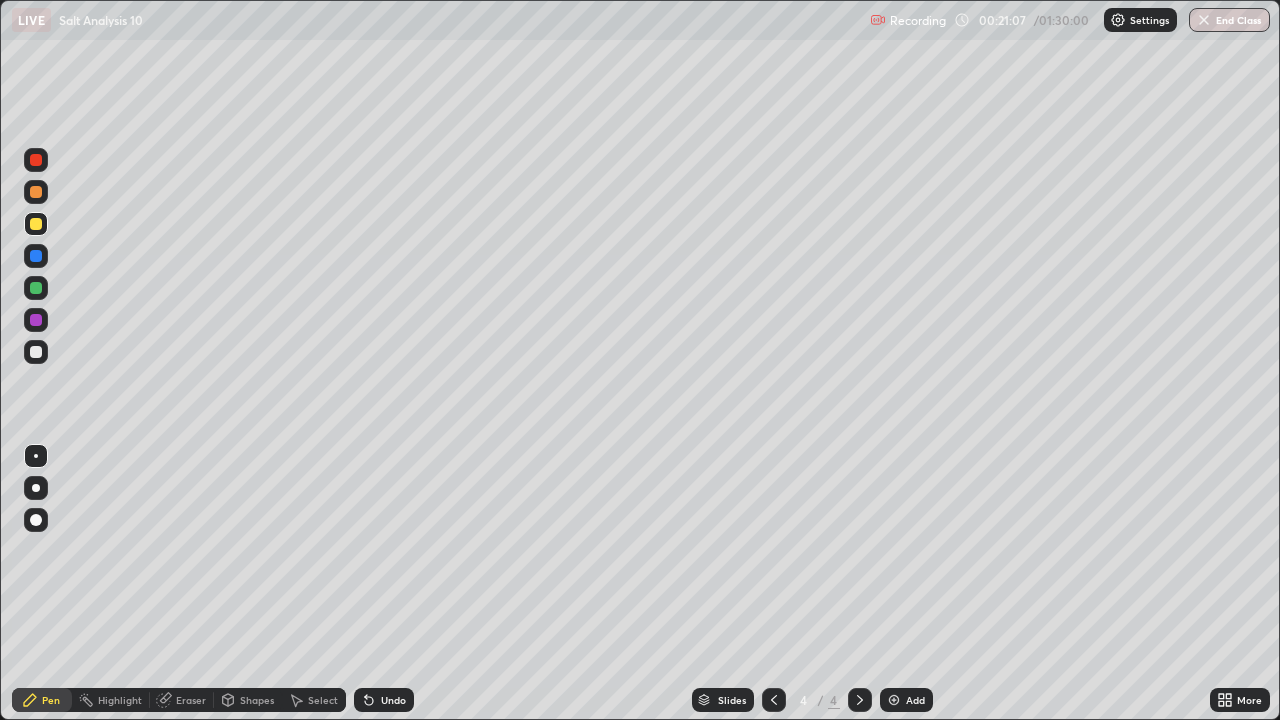 click 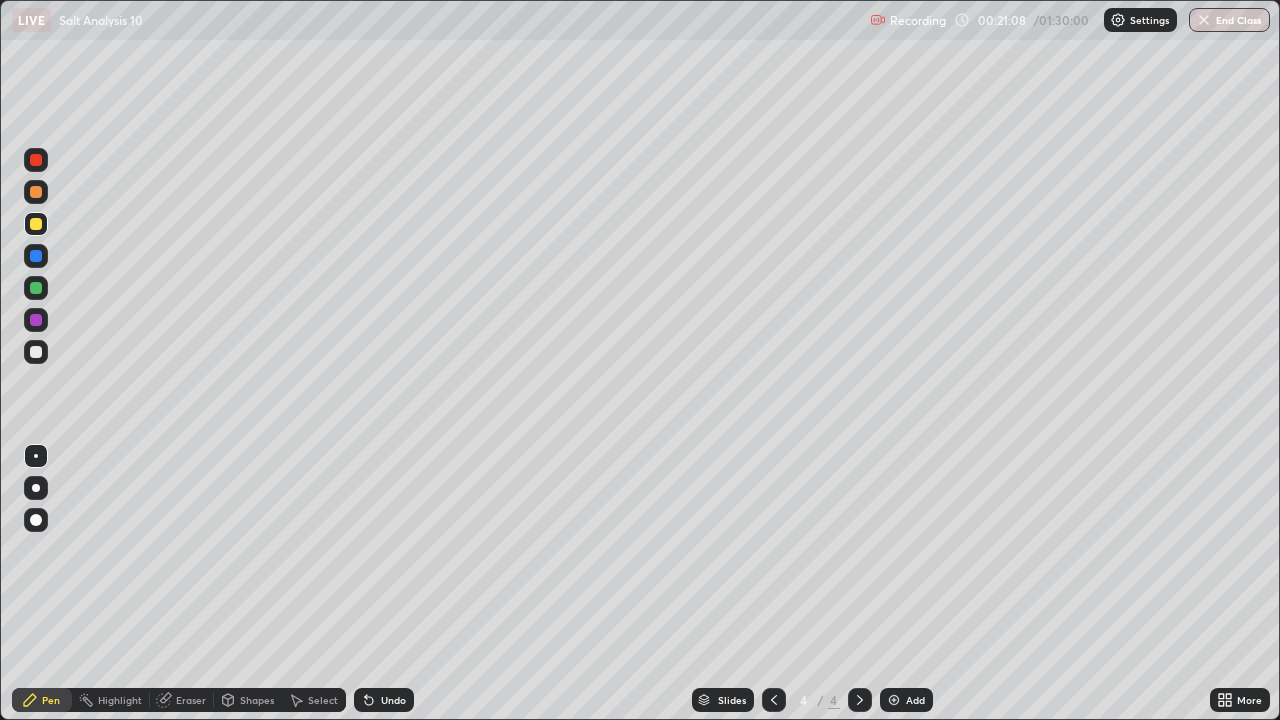 click 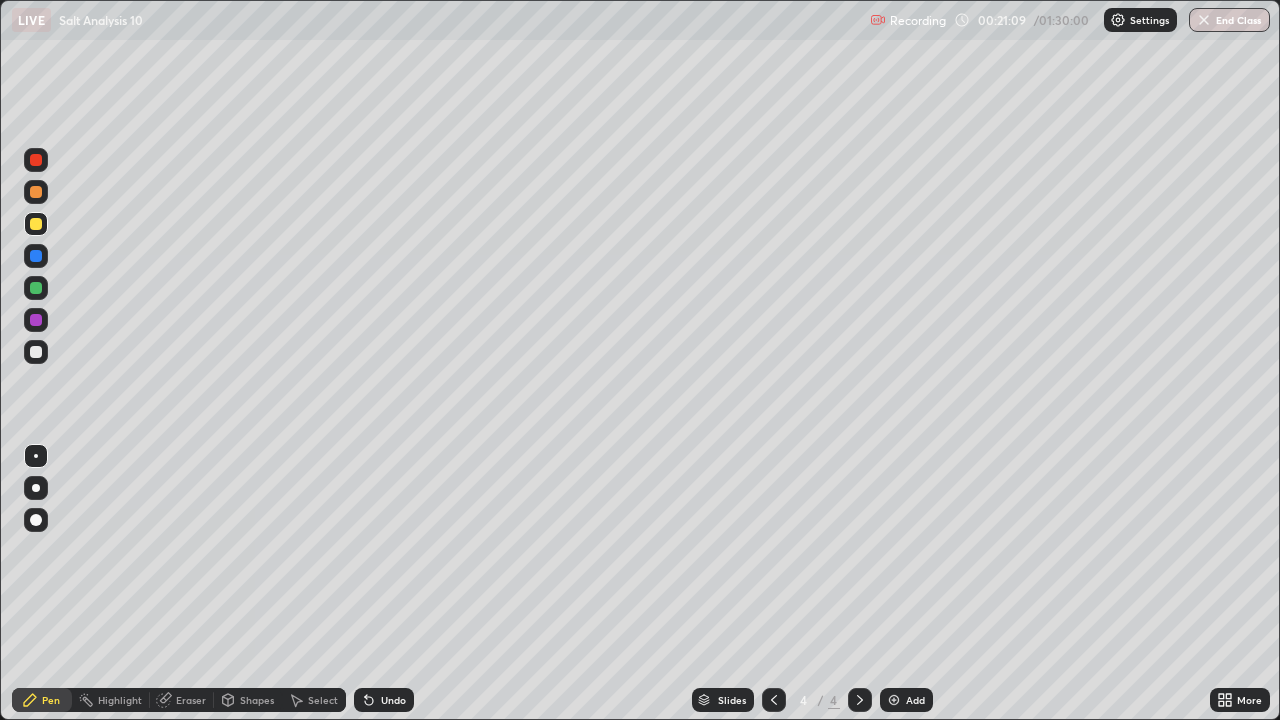 click at bounding box center [36, 352] 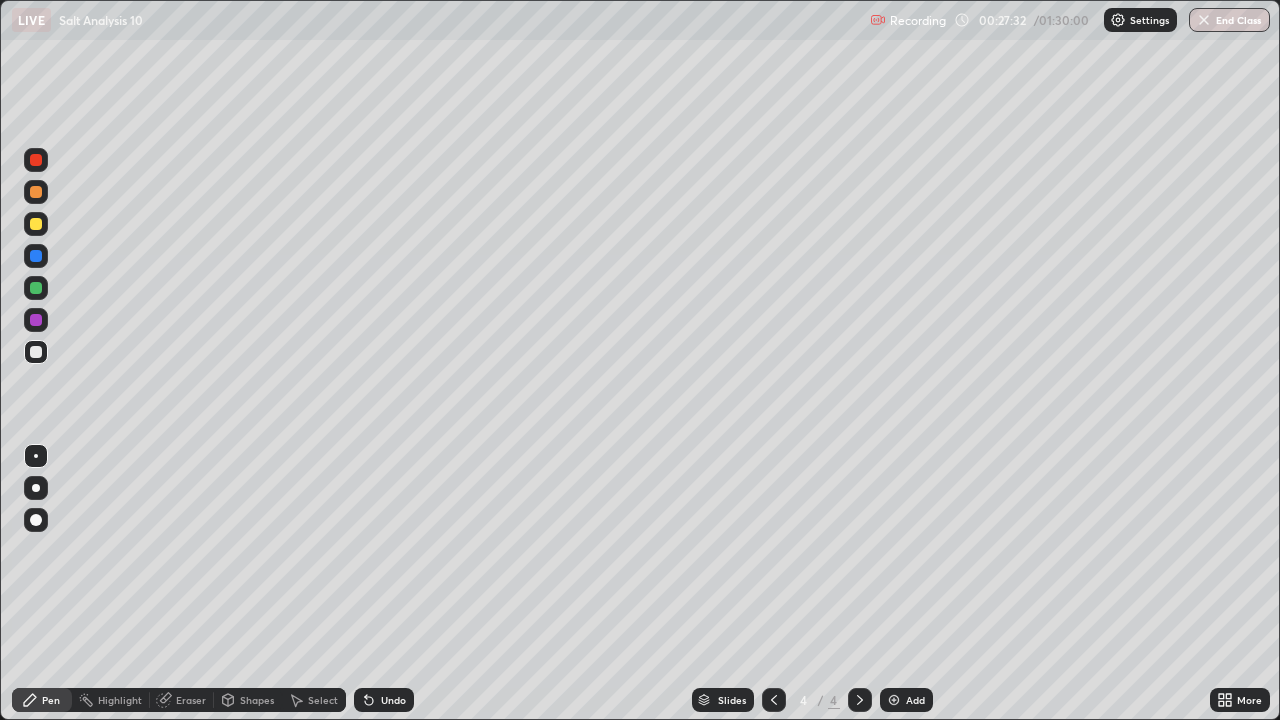 click at bounding box center (36, 224) 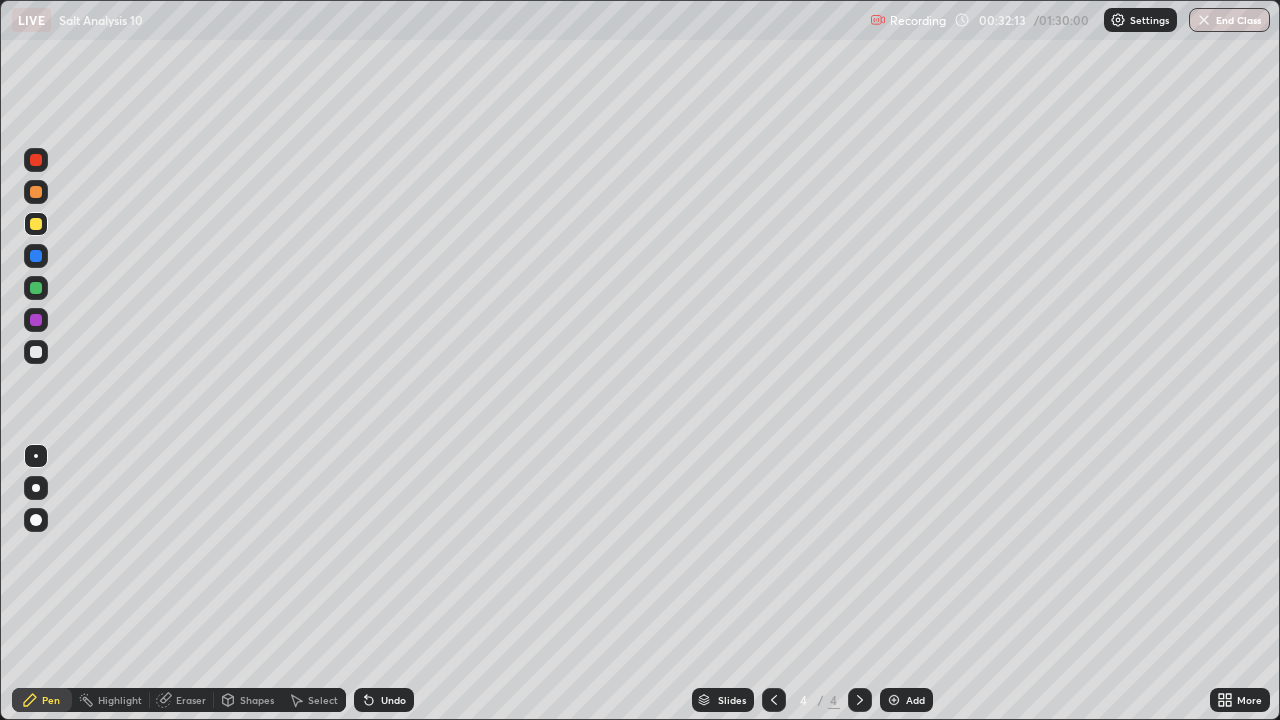 click on "Undo" at bounding box center (384, 700) 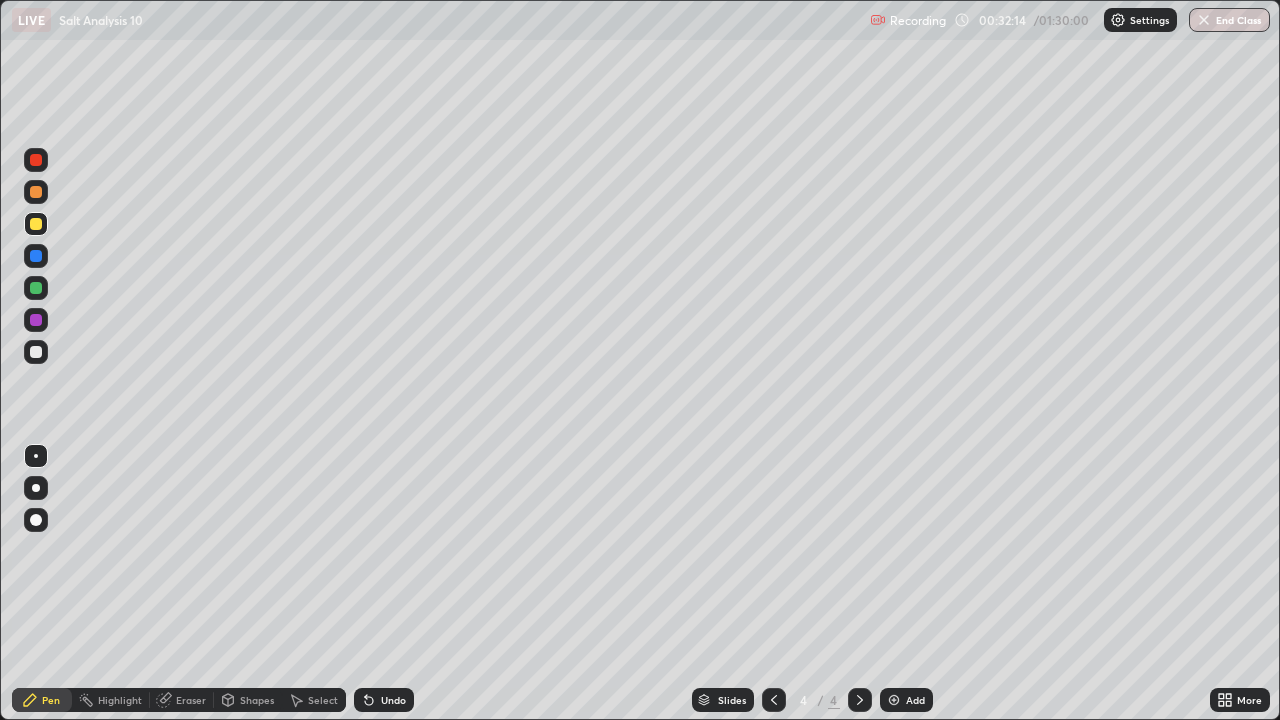 click on "Undo" at bounding box center (384, 700) 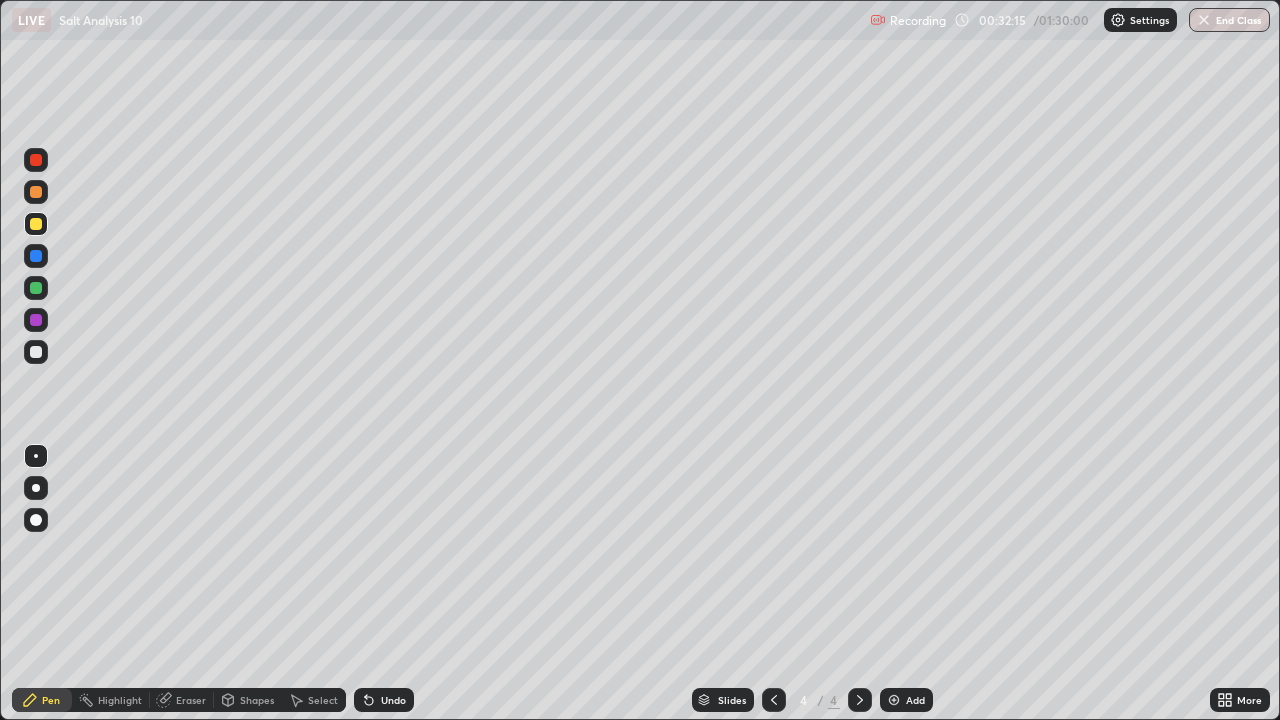 click on "Undo" at bounding box center (384, 700) 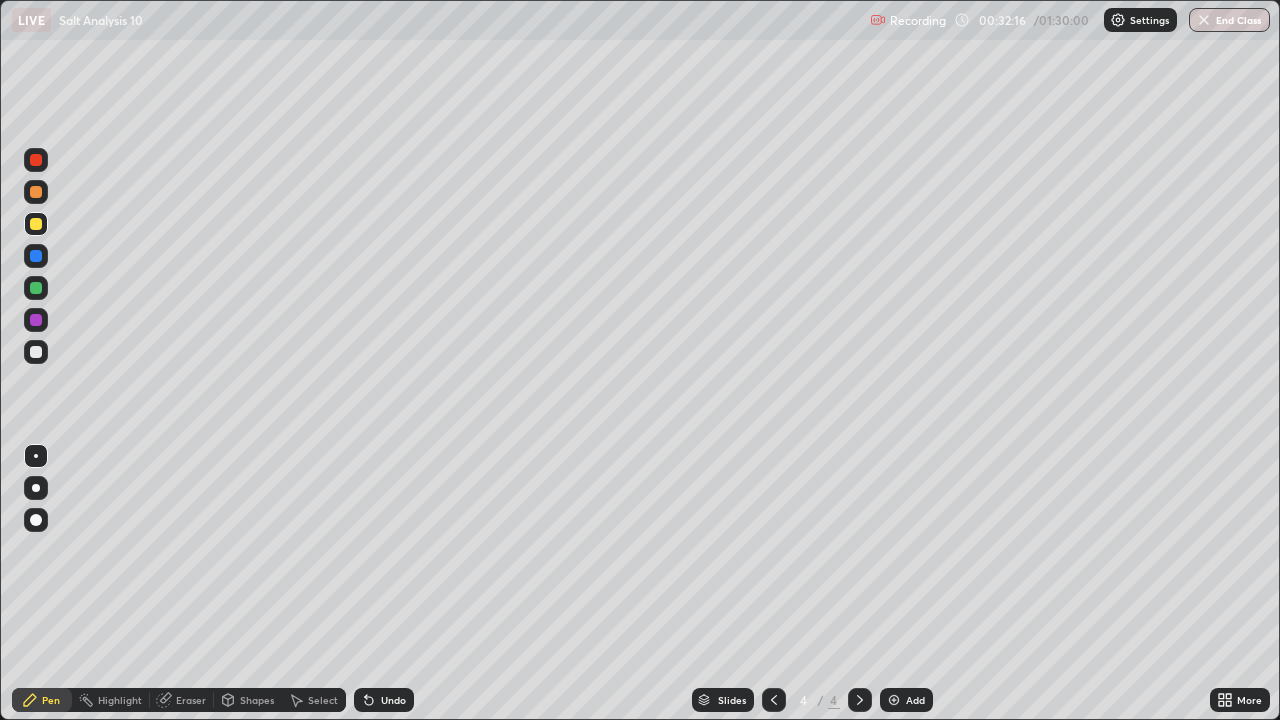 click on "Undo" at bounding box center (384, 700) 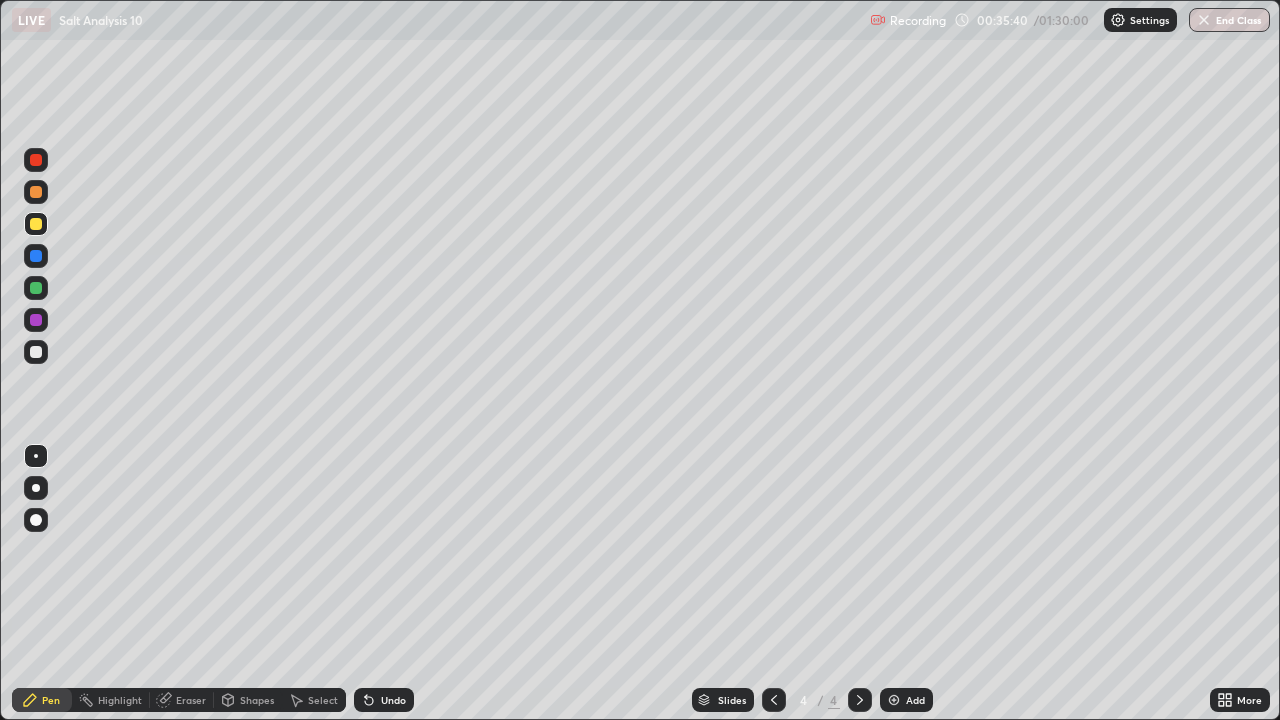 click on "Undo" at bounding box center [393, 700] 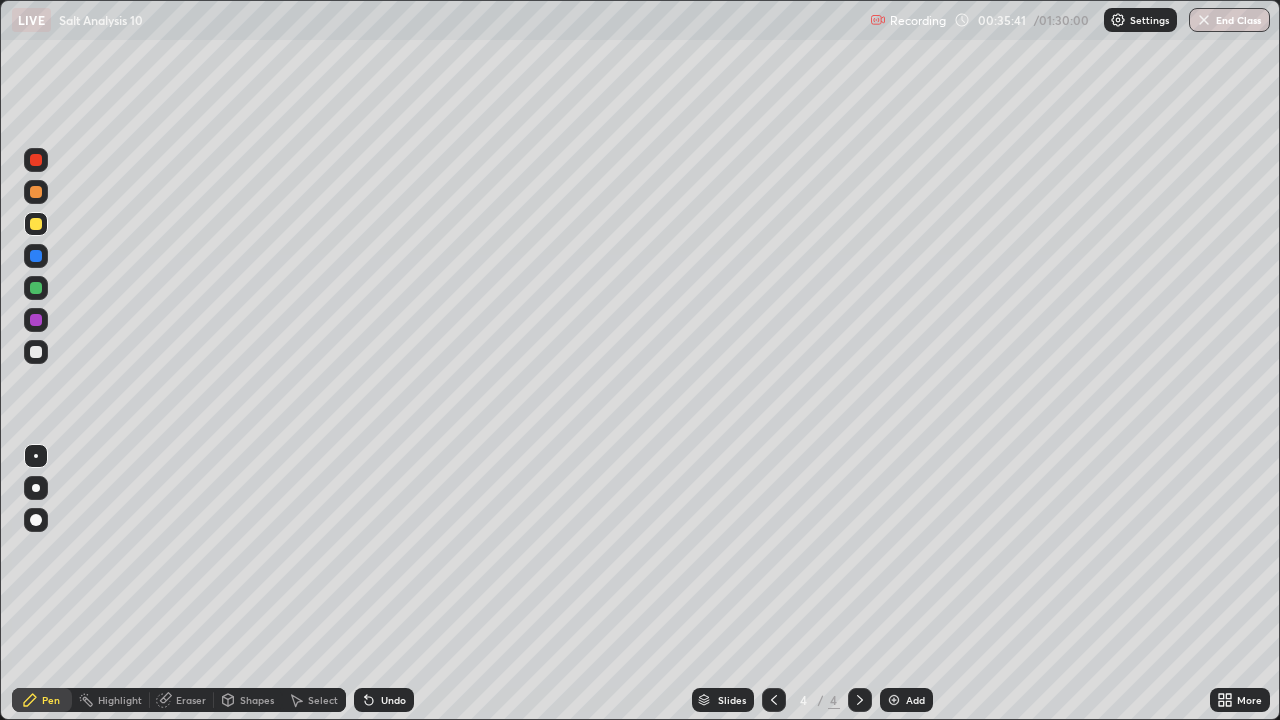 click on "Undo" at bounding box center [393, 700] 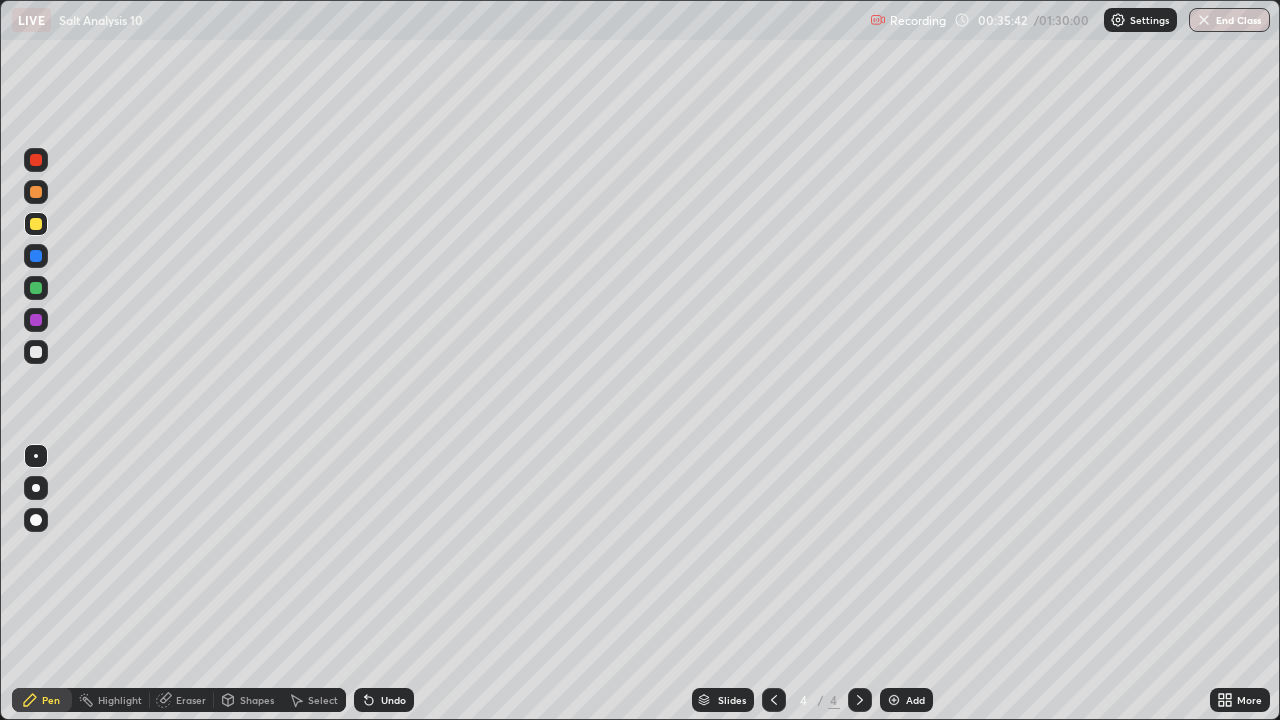 click on "Undo" at bounding box center [393, 700] 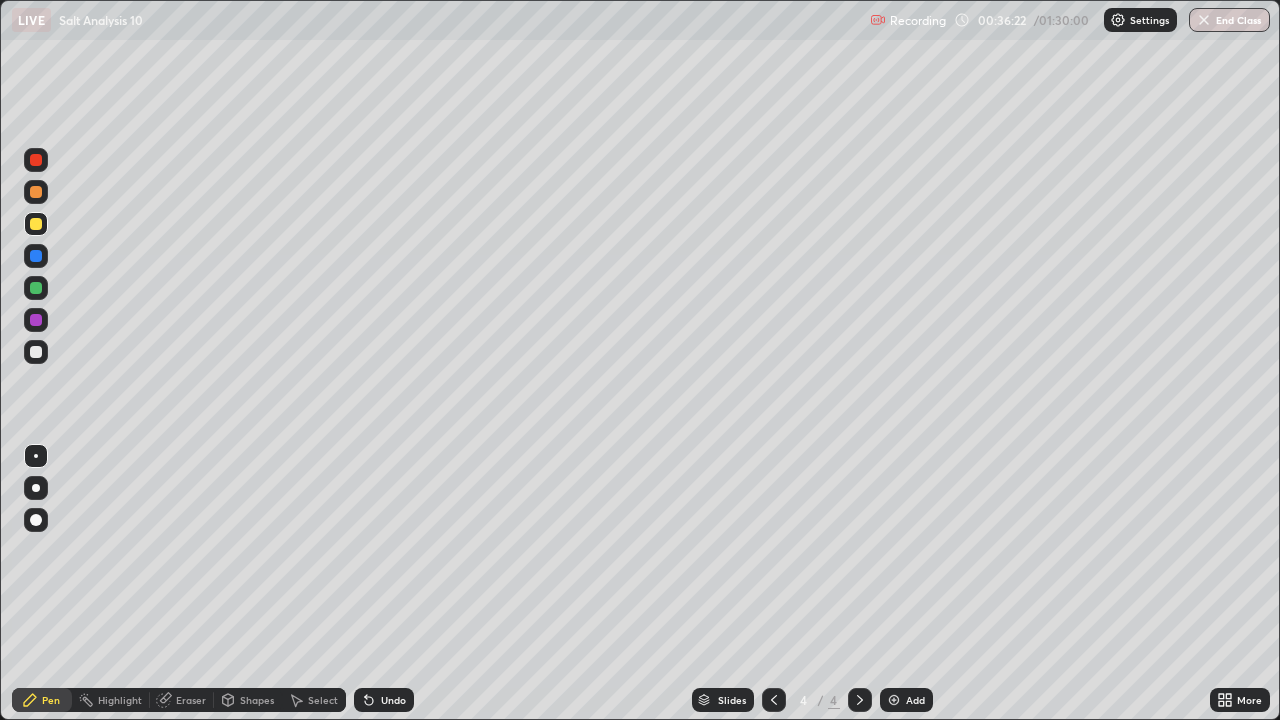 click on "Eraser" at bounding box center (191, 700) 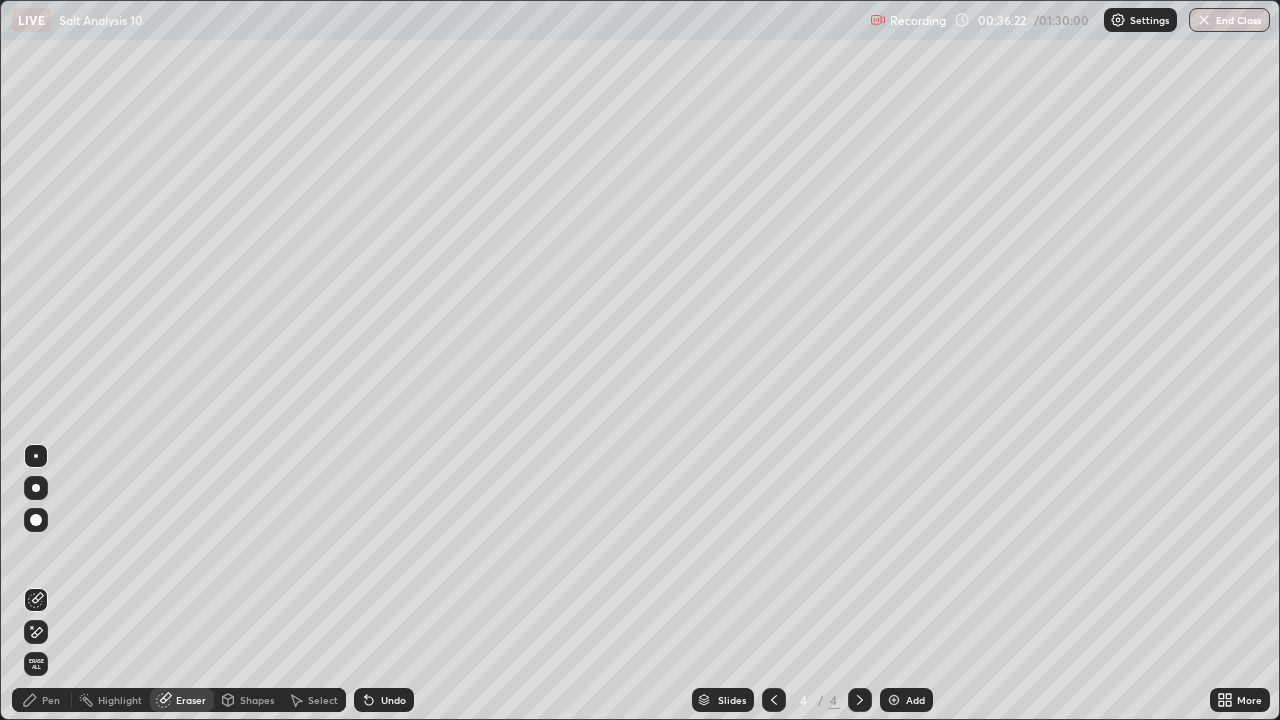 click on "Eraser" at bounding box center [191, 700] 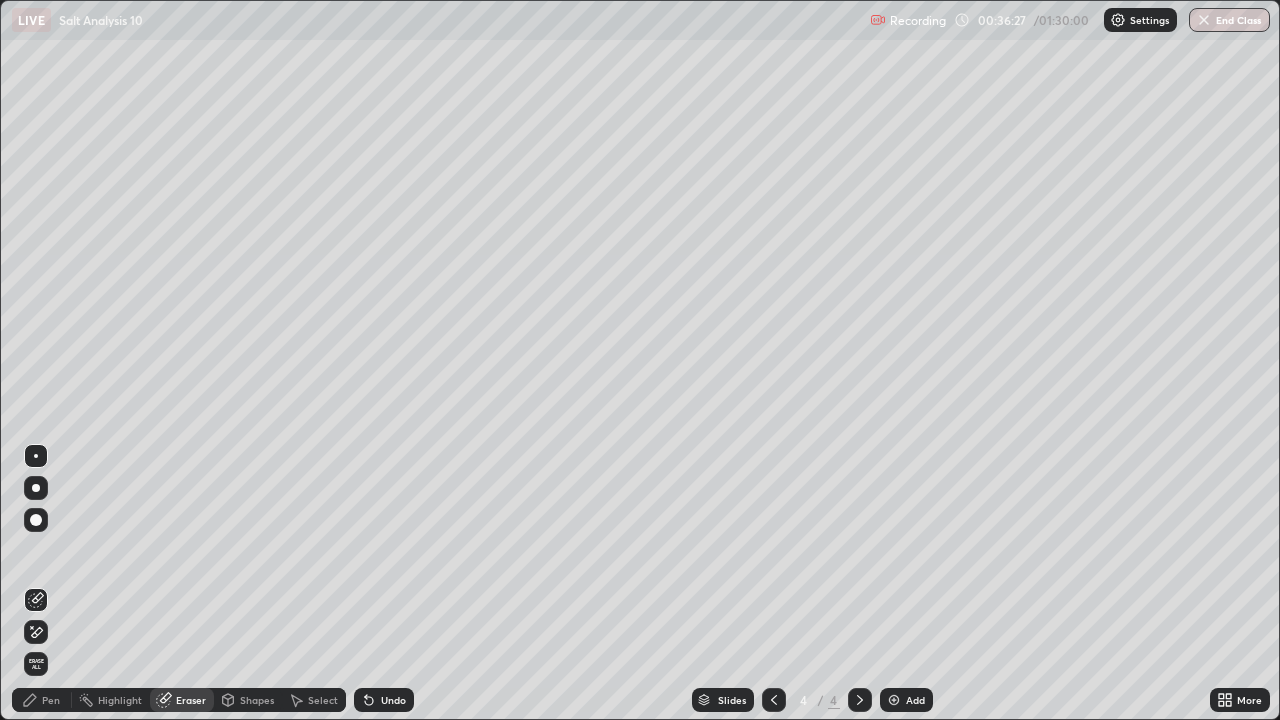 click on "Pen" at bounding box center (51, 700) 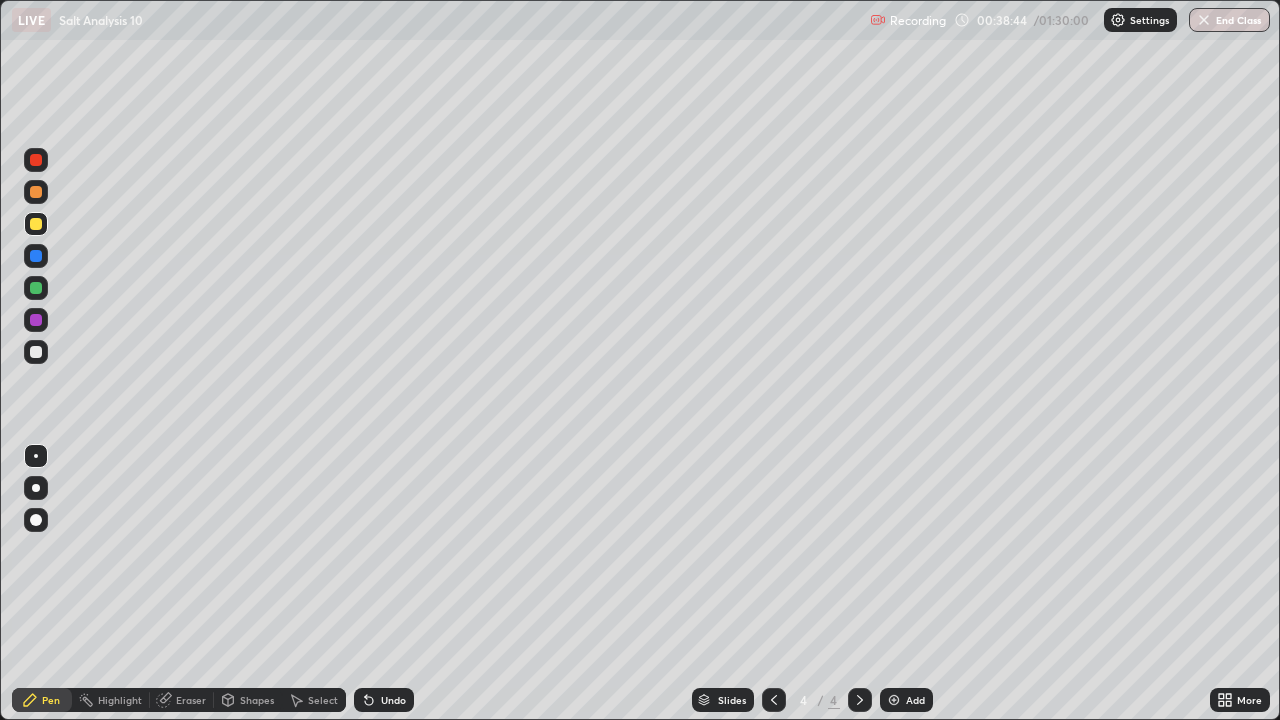 click on "Add" at bounding box center [915, 700] 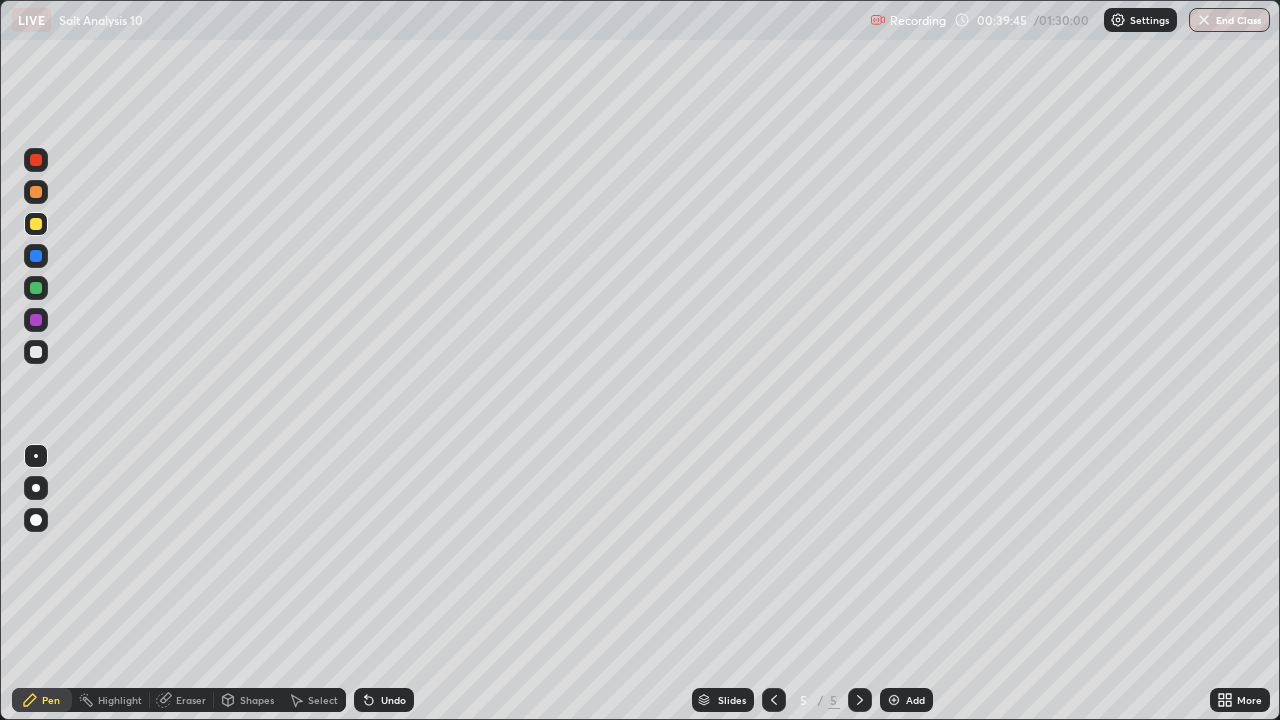 click 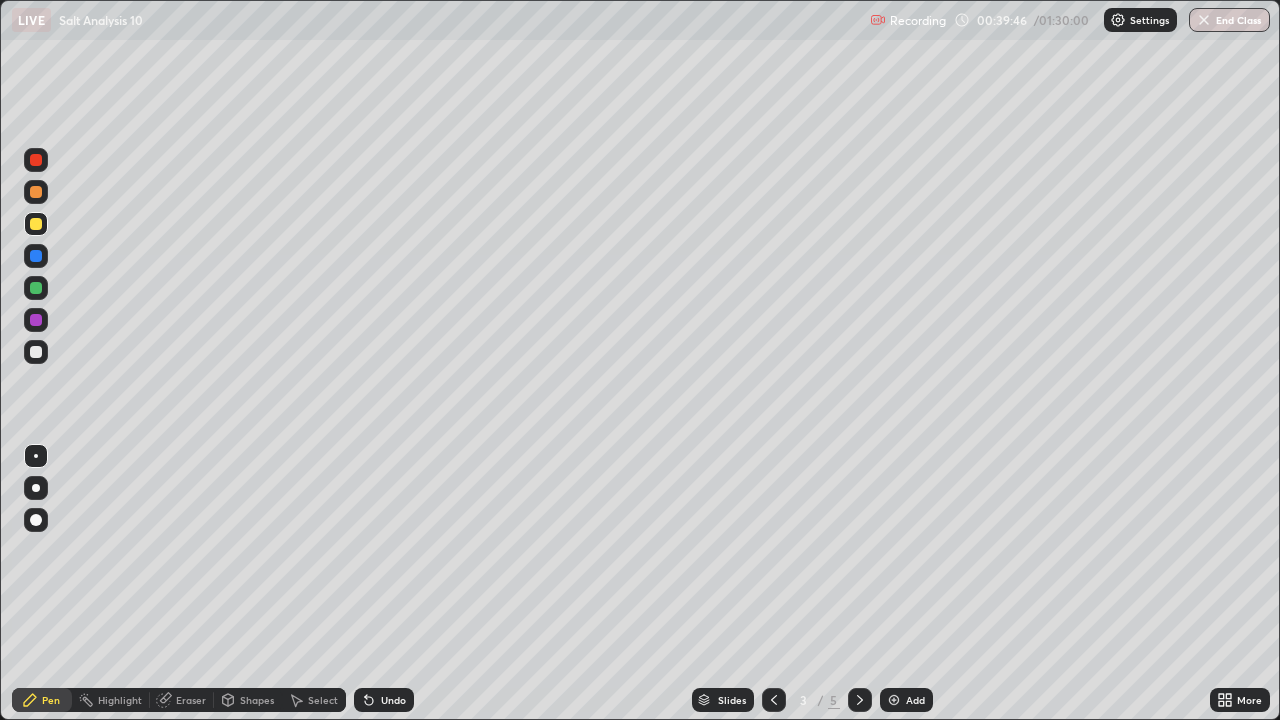 click 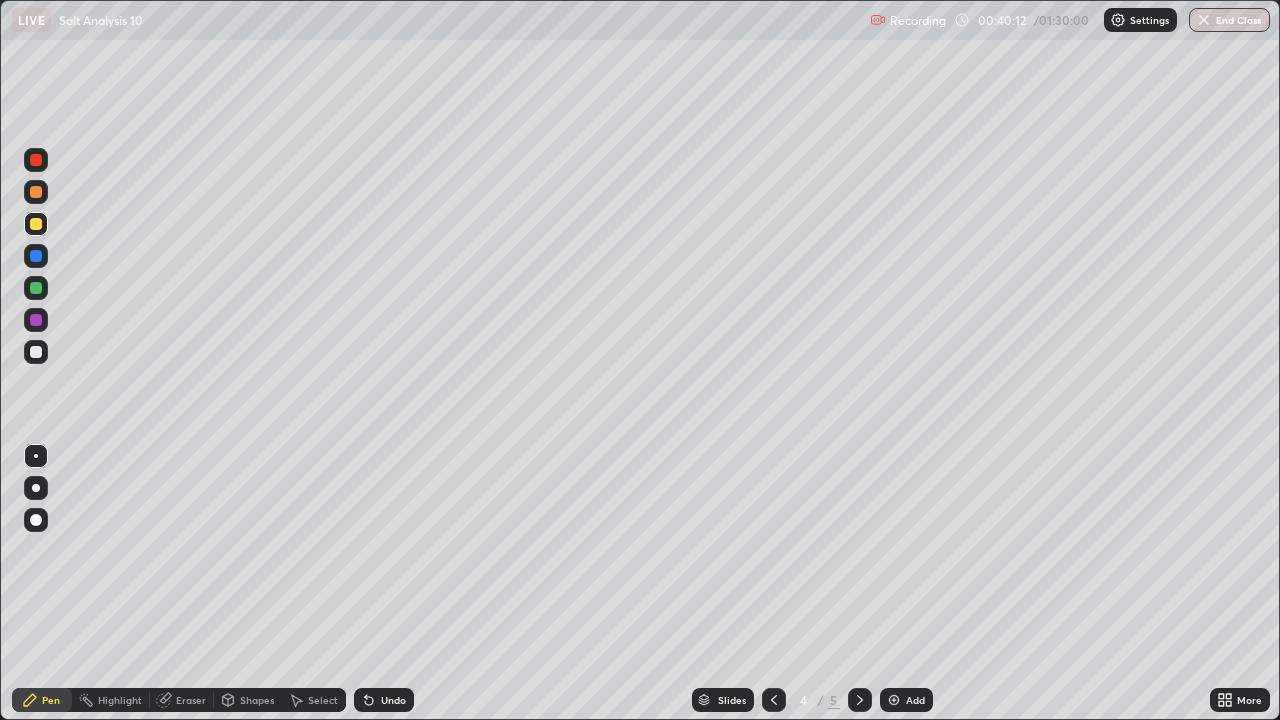 click at bounding box center [860, 700] 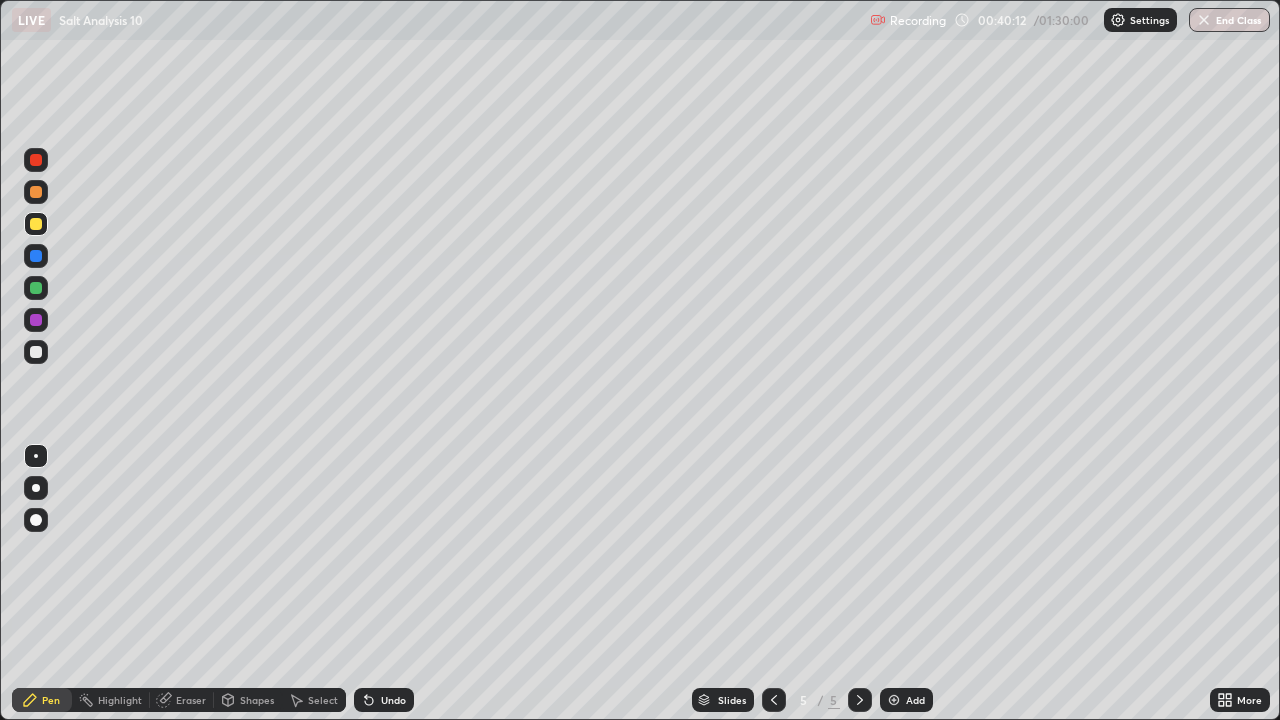 click 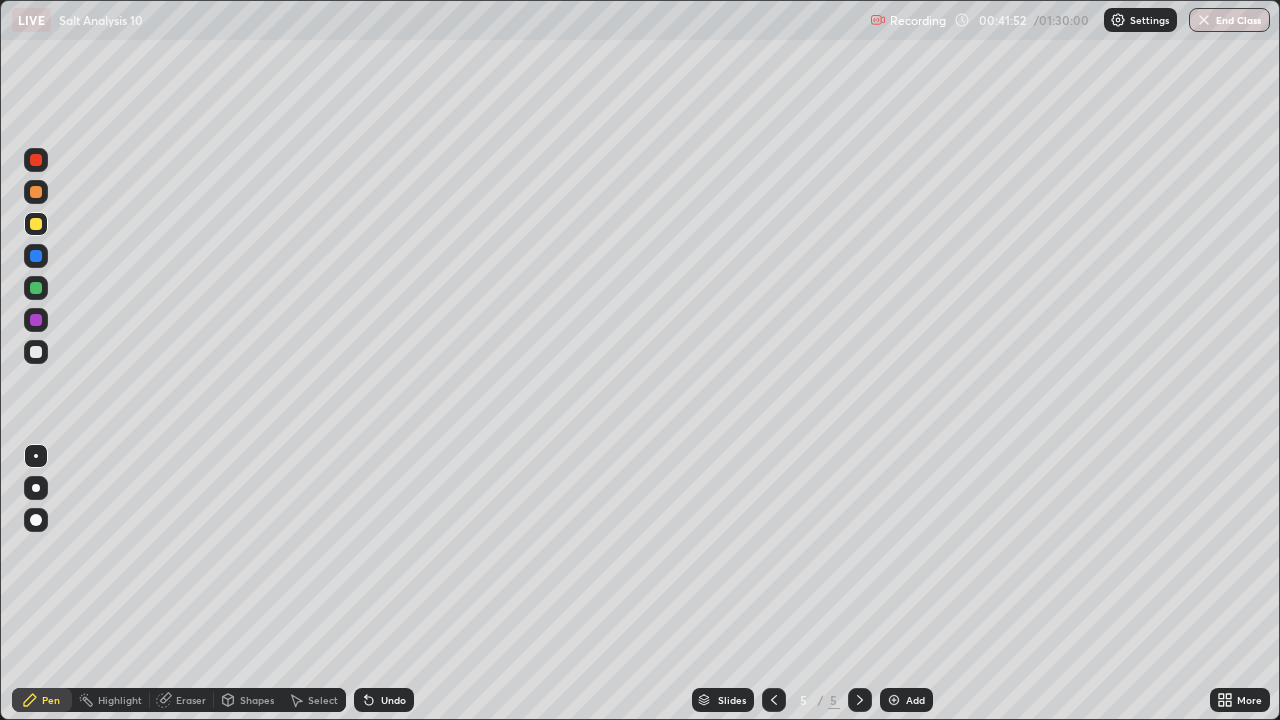 click 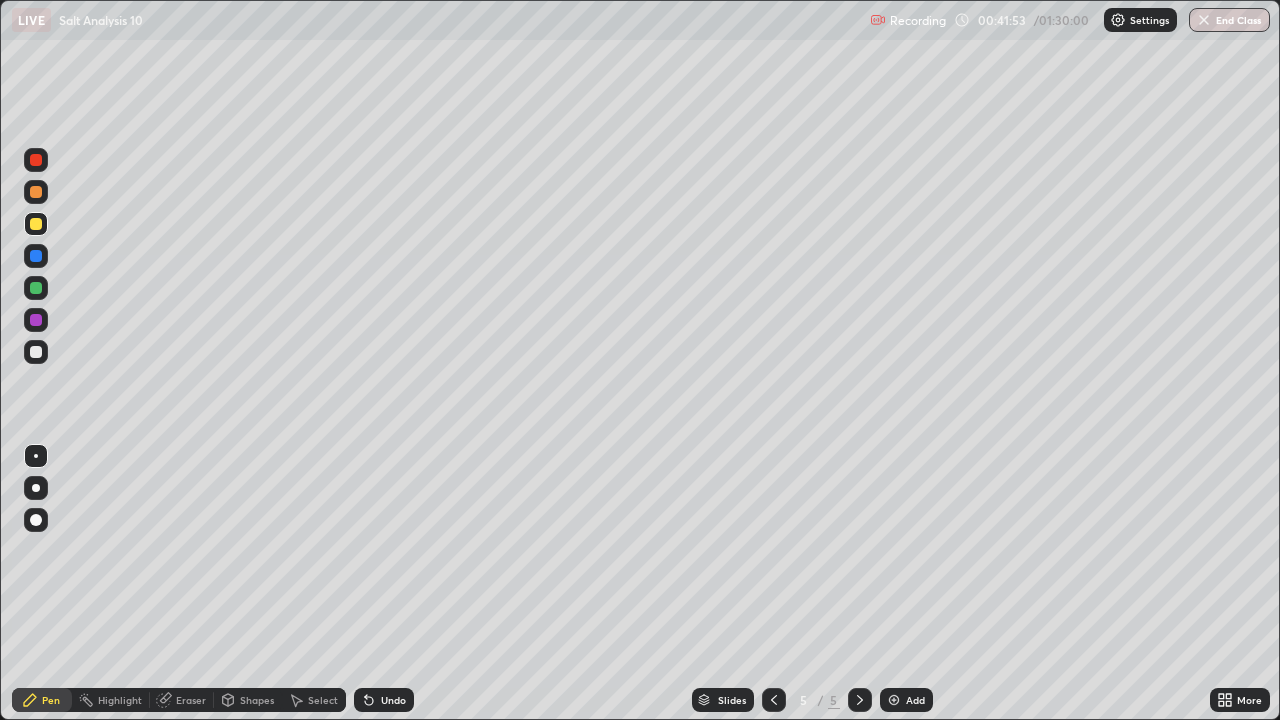 click on "Undo" at bounding box center (393, 700) 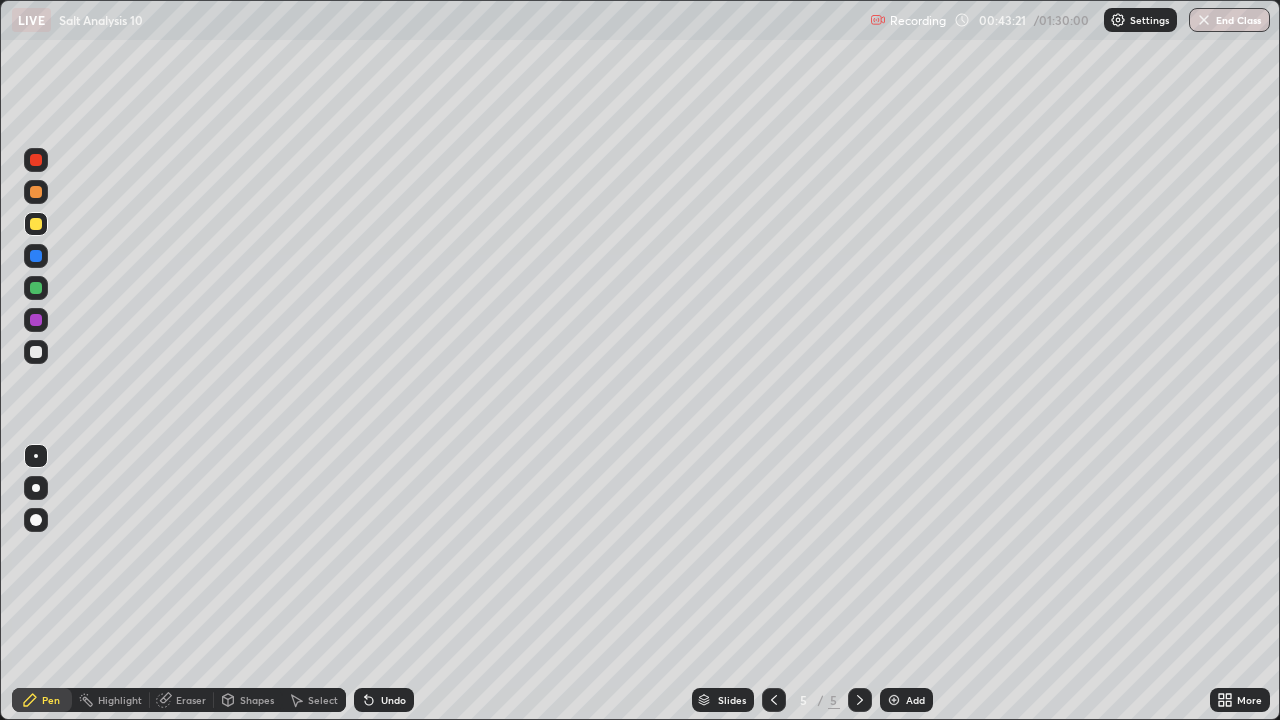 click 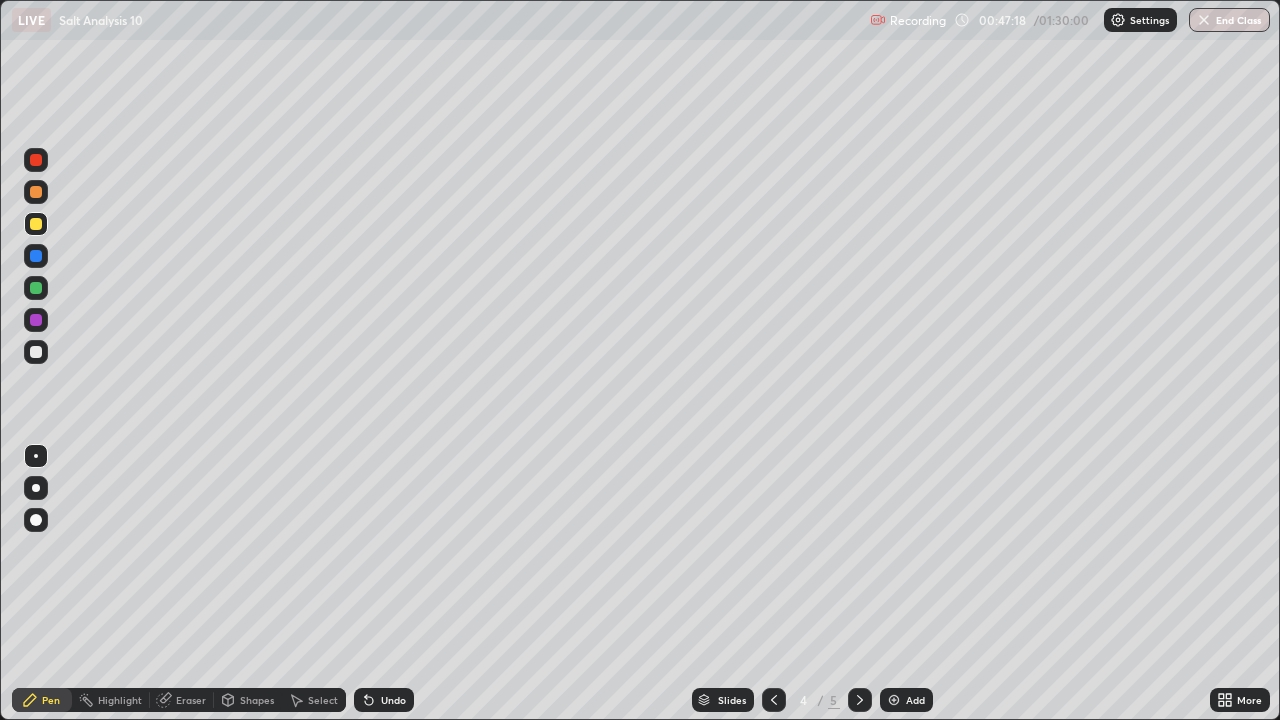 click 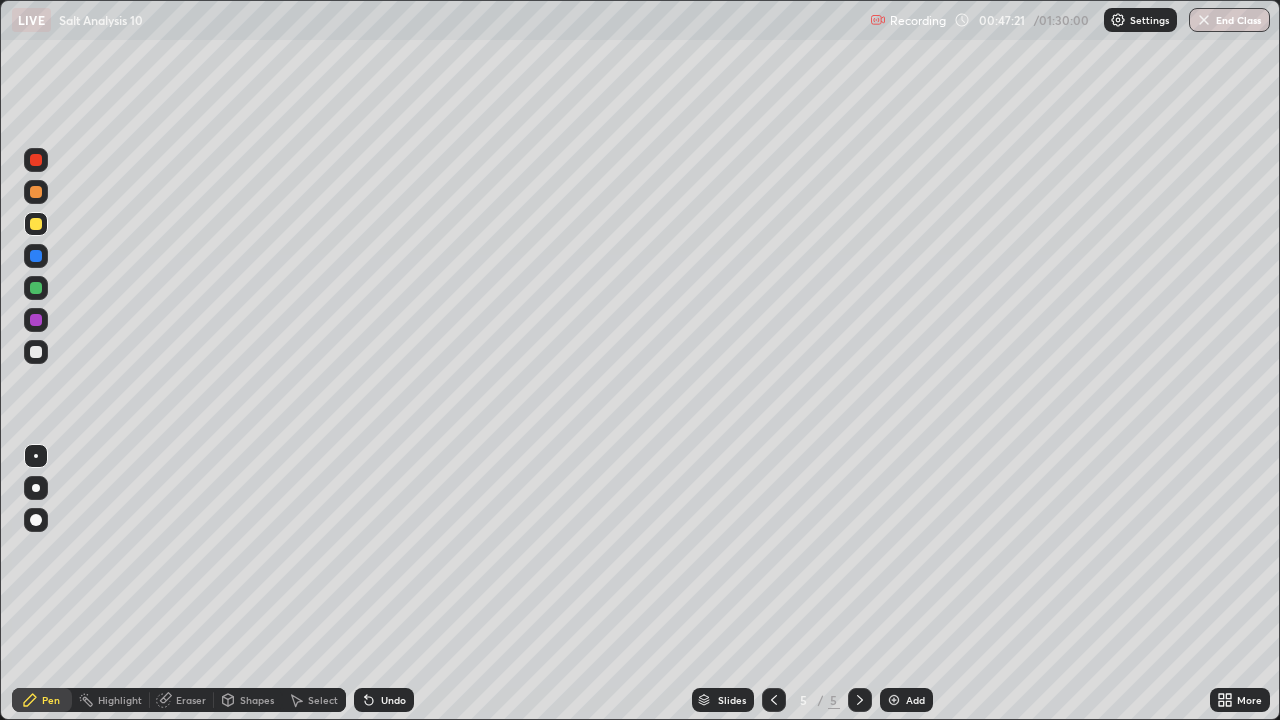 click 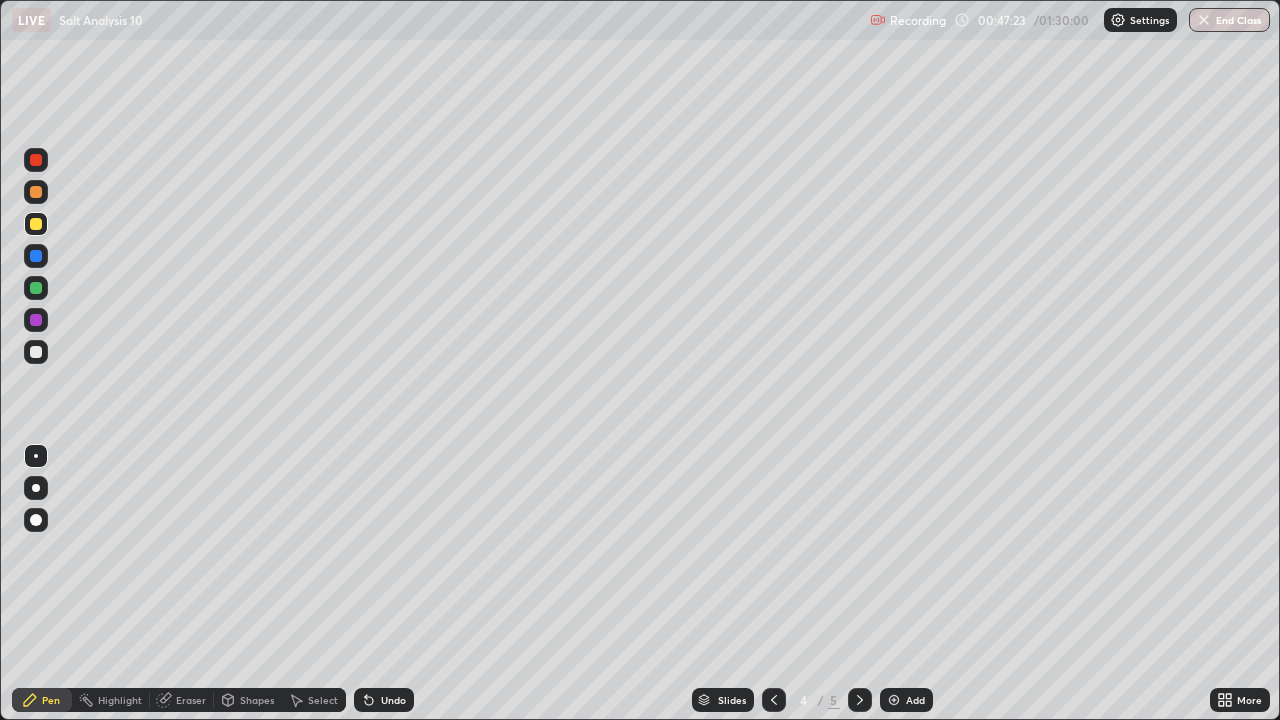 click 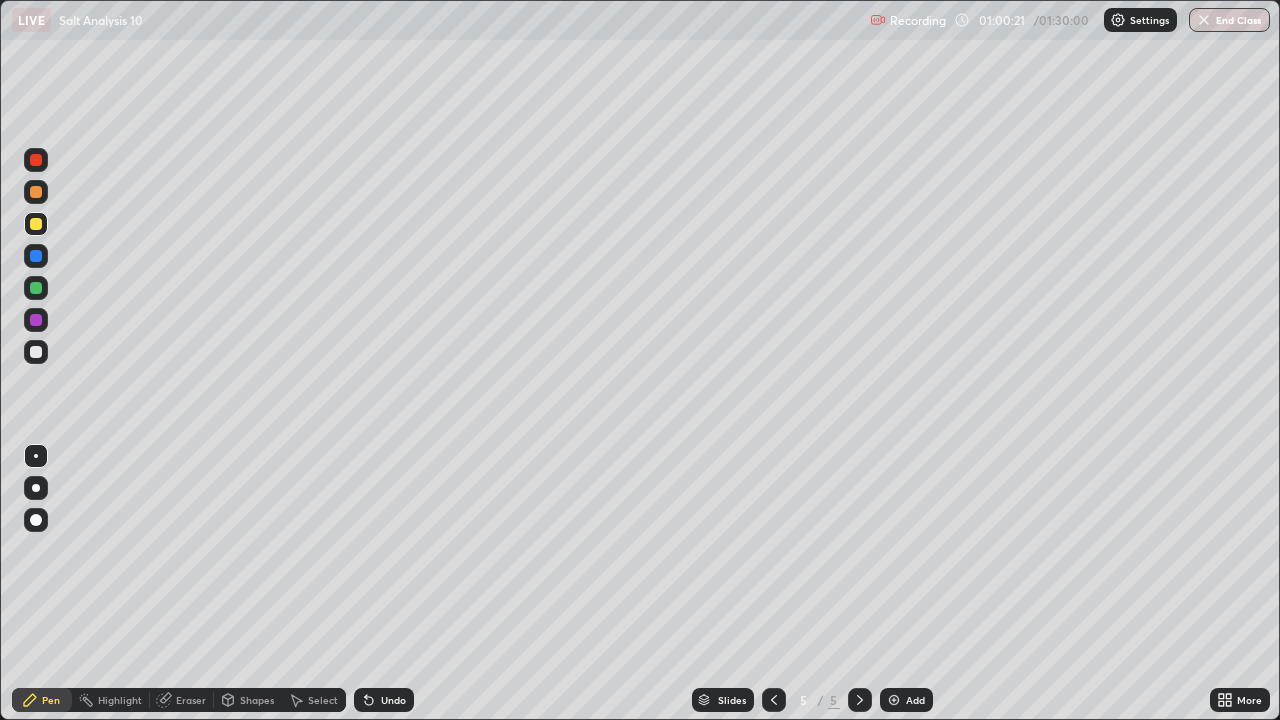 click on "Add" at bounding box center (906, 700) 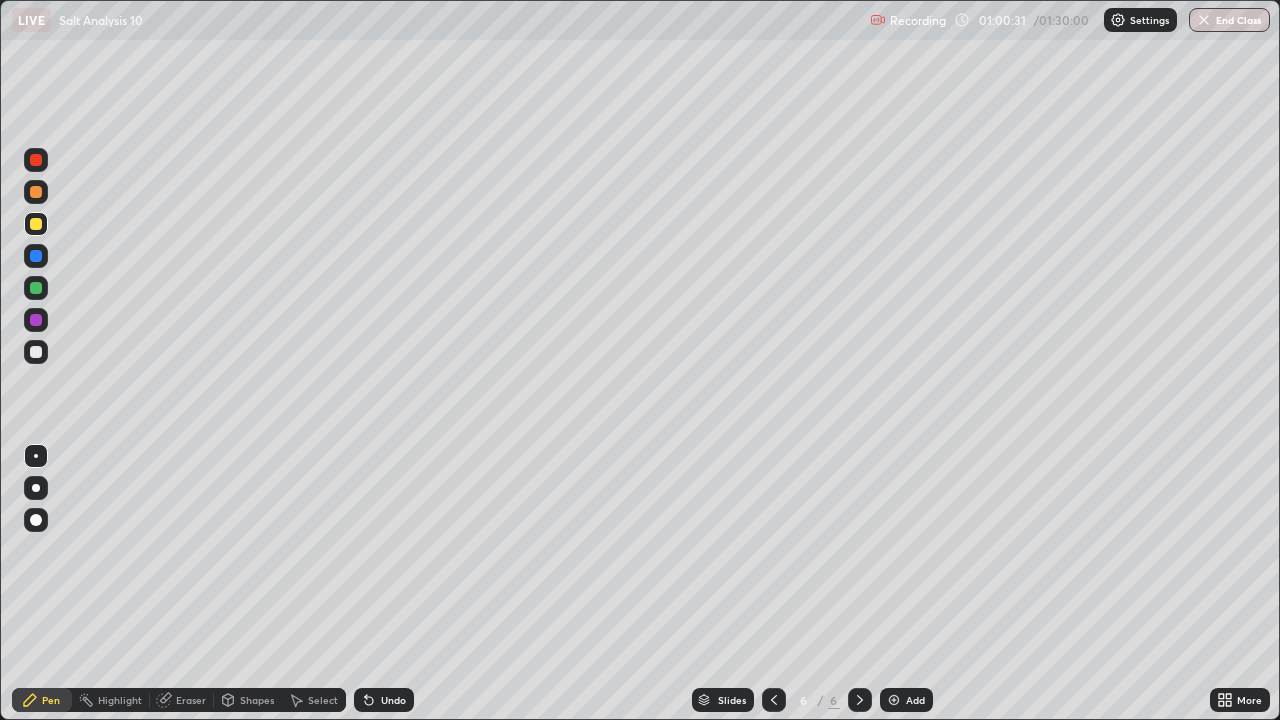 click on "Undo" at bounding box center (393, 700) 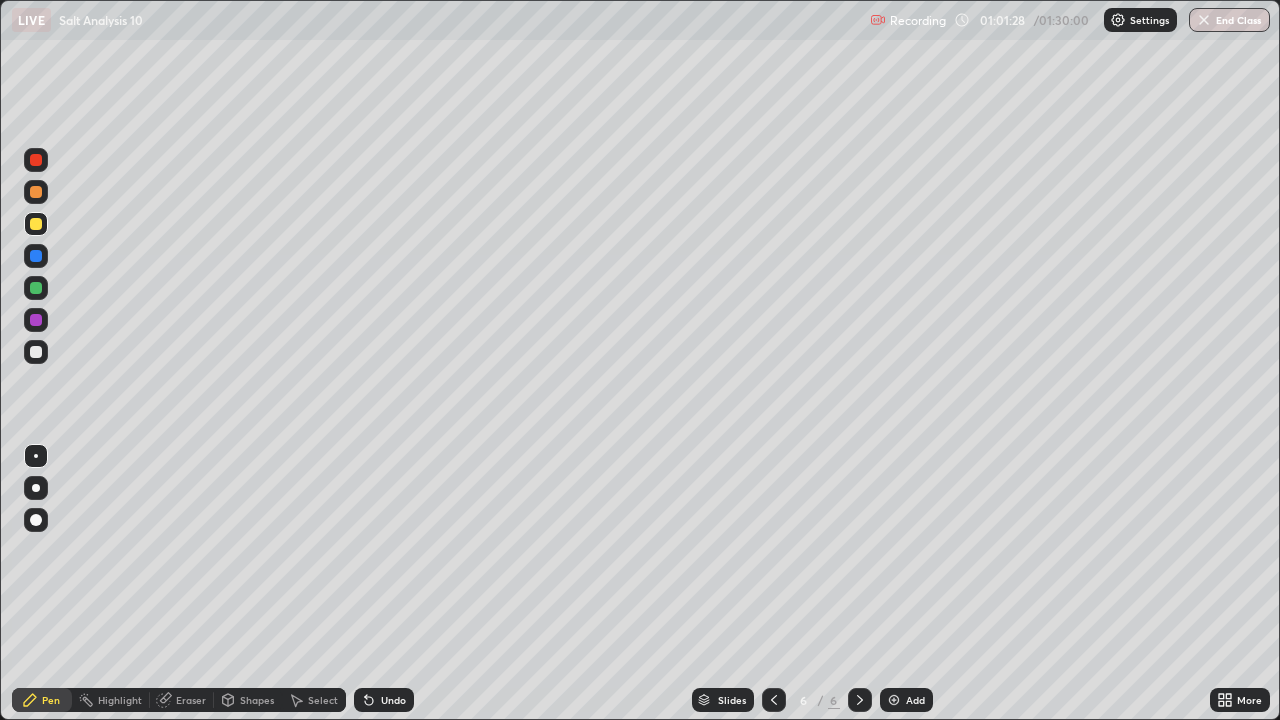 click on "Undo" at bounding box center [393, 700] 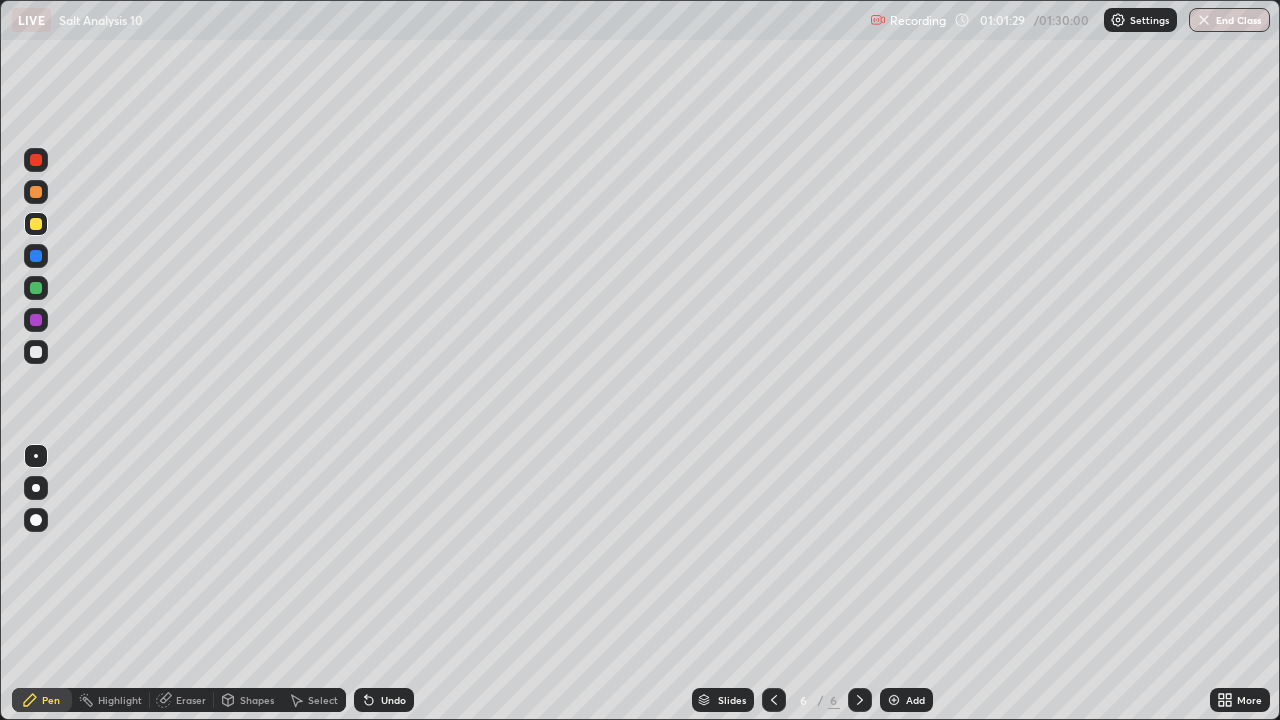click on "Undo" at bounding box center [393, 700] 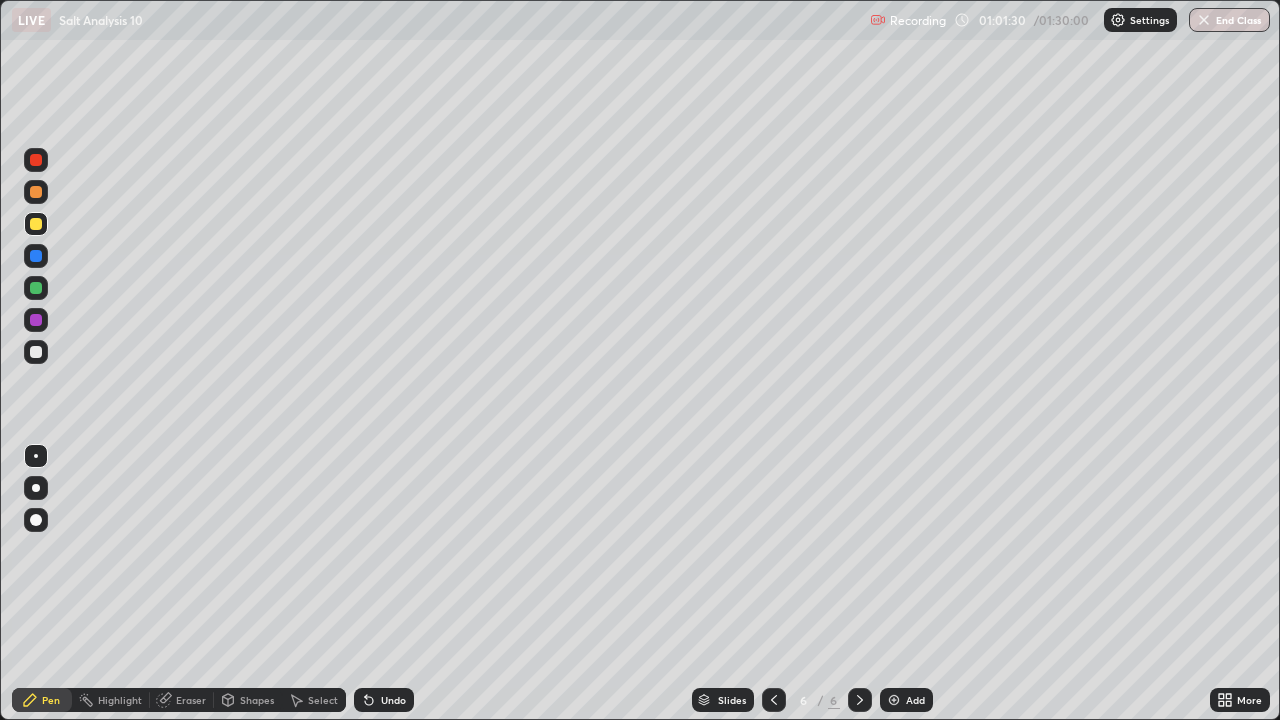 click on "Undo" at bounding box center (393, 700) 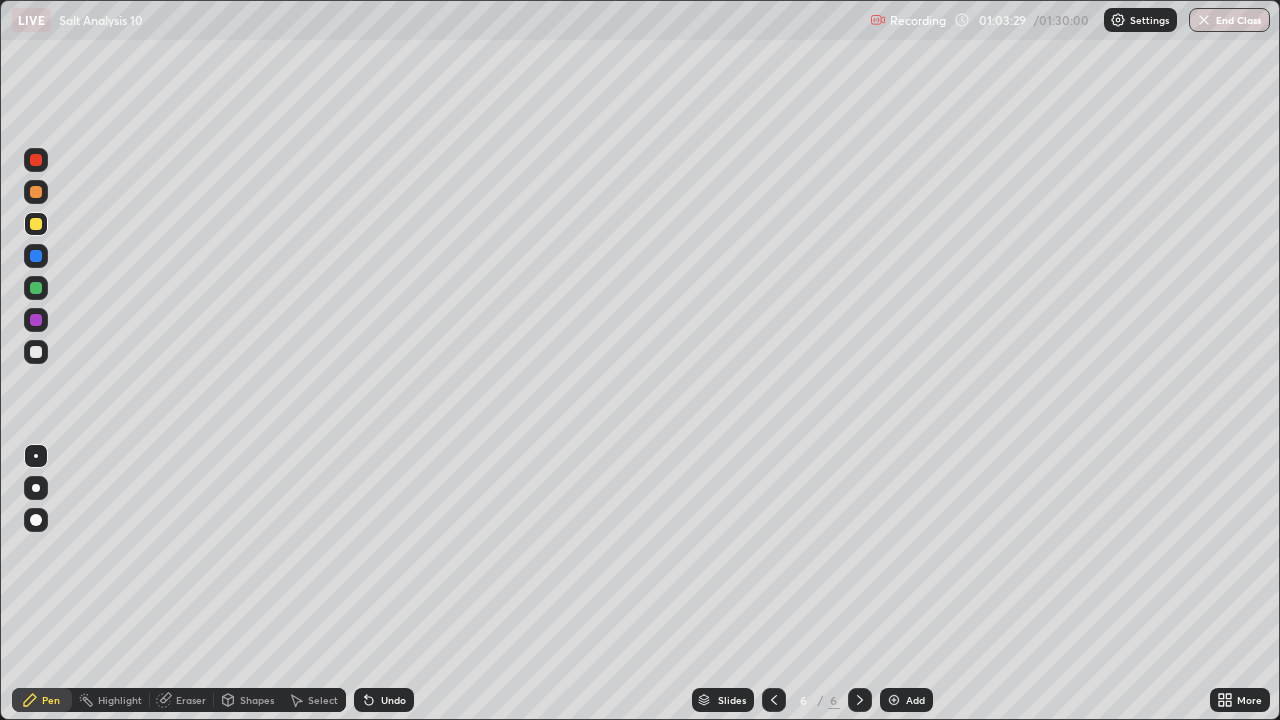 click on "Undo" at bounding box center (393, 700) 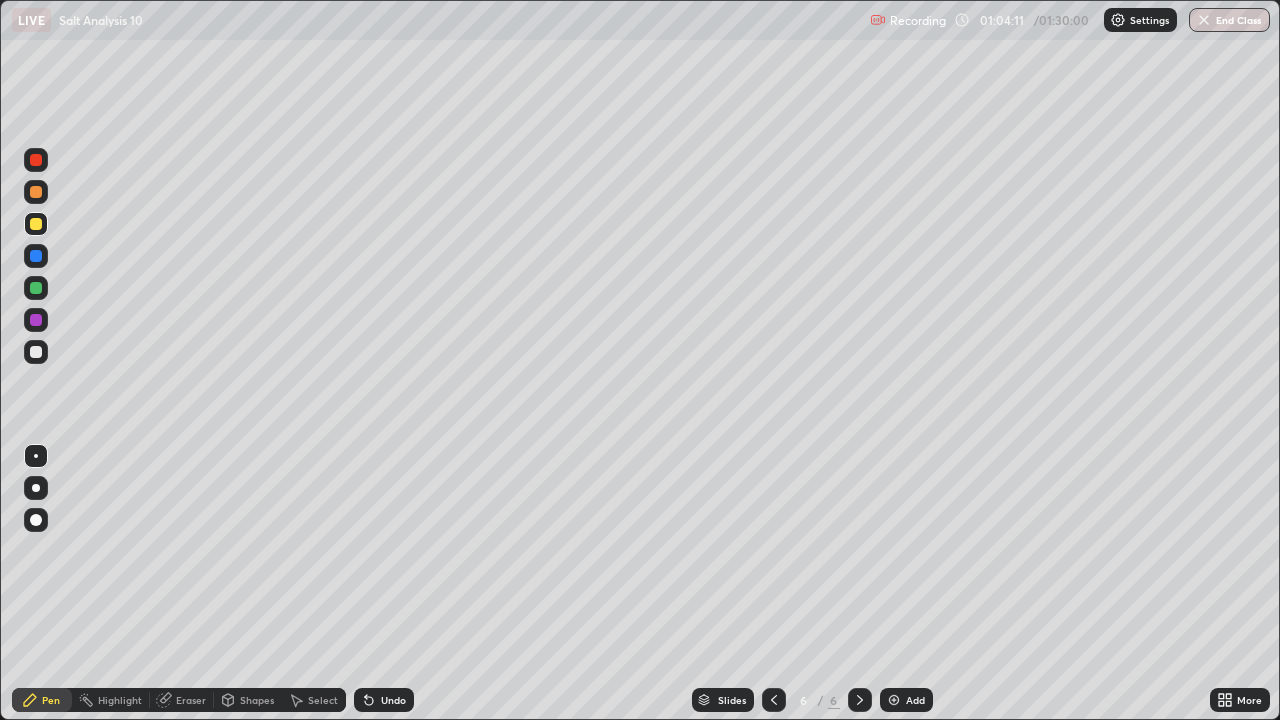 click on "Undo" at bounding box center [393, 700] 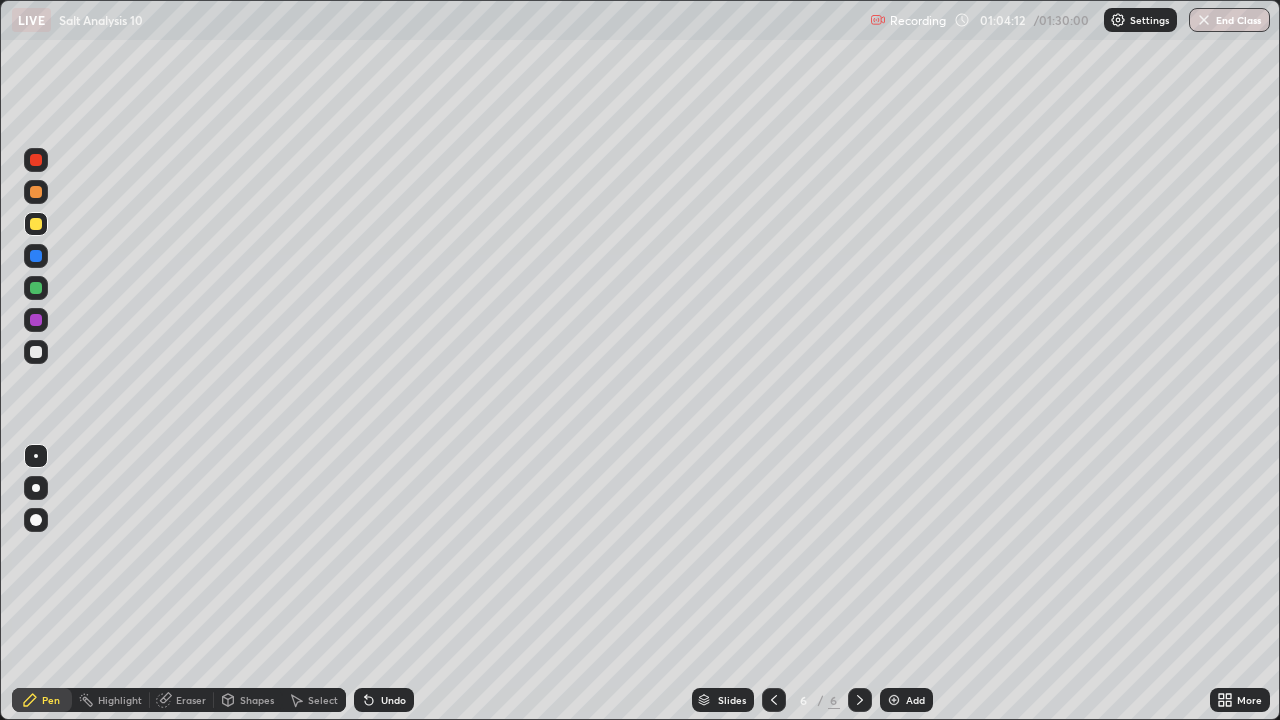 click on "Undo" at bounding box center (393, 700) 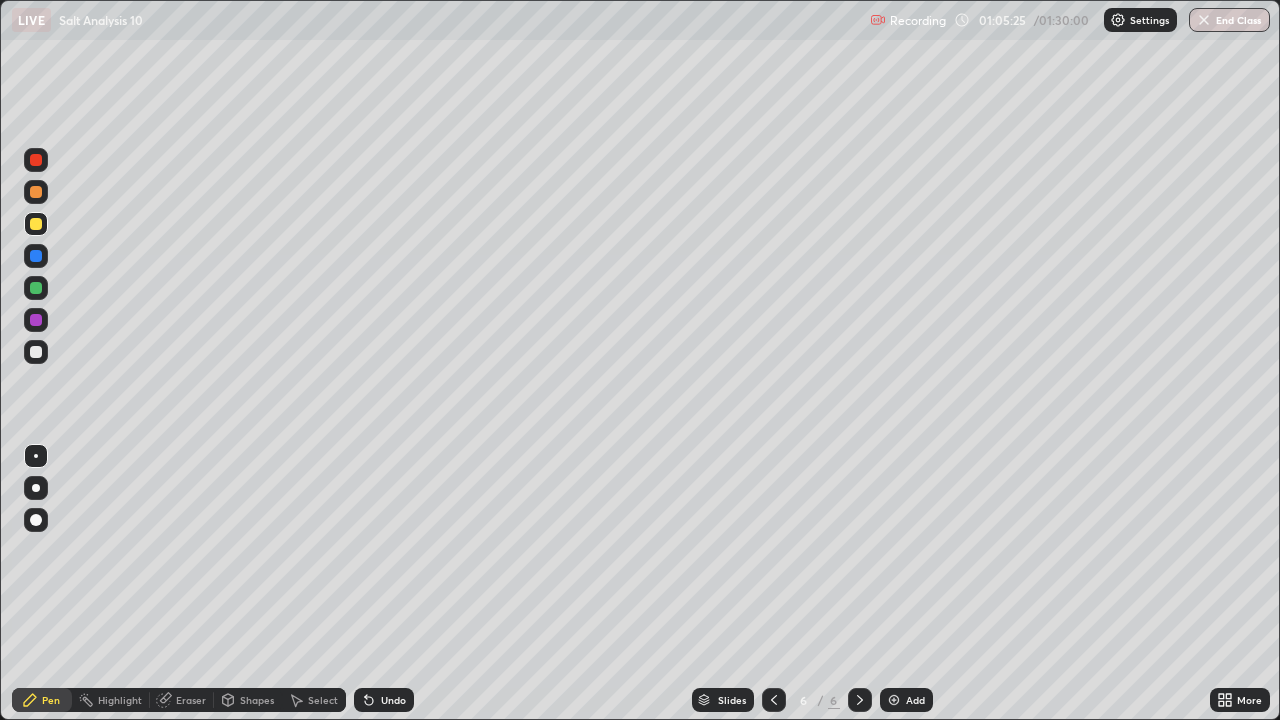 click at bounding box center [36, 352] 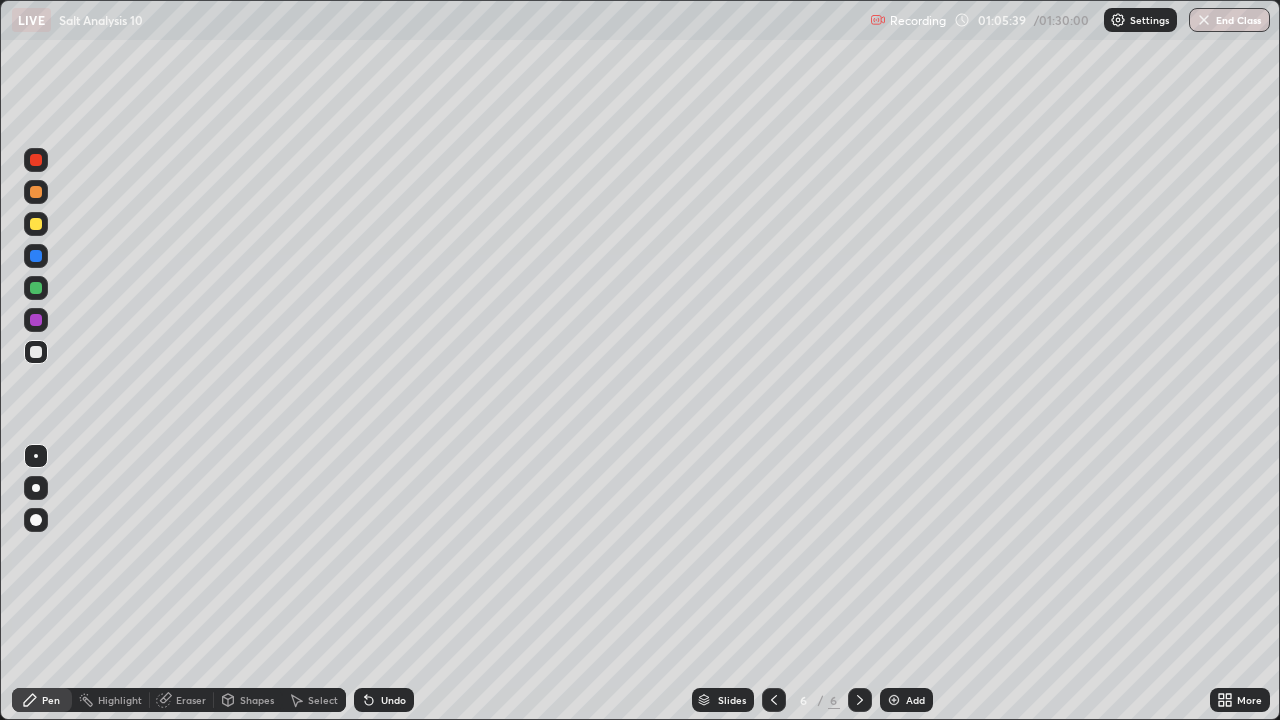 click 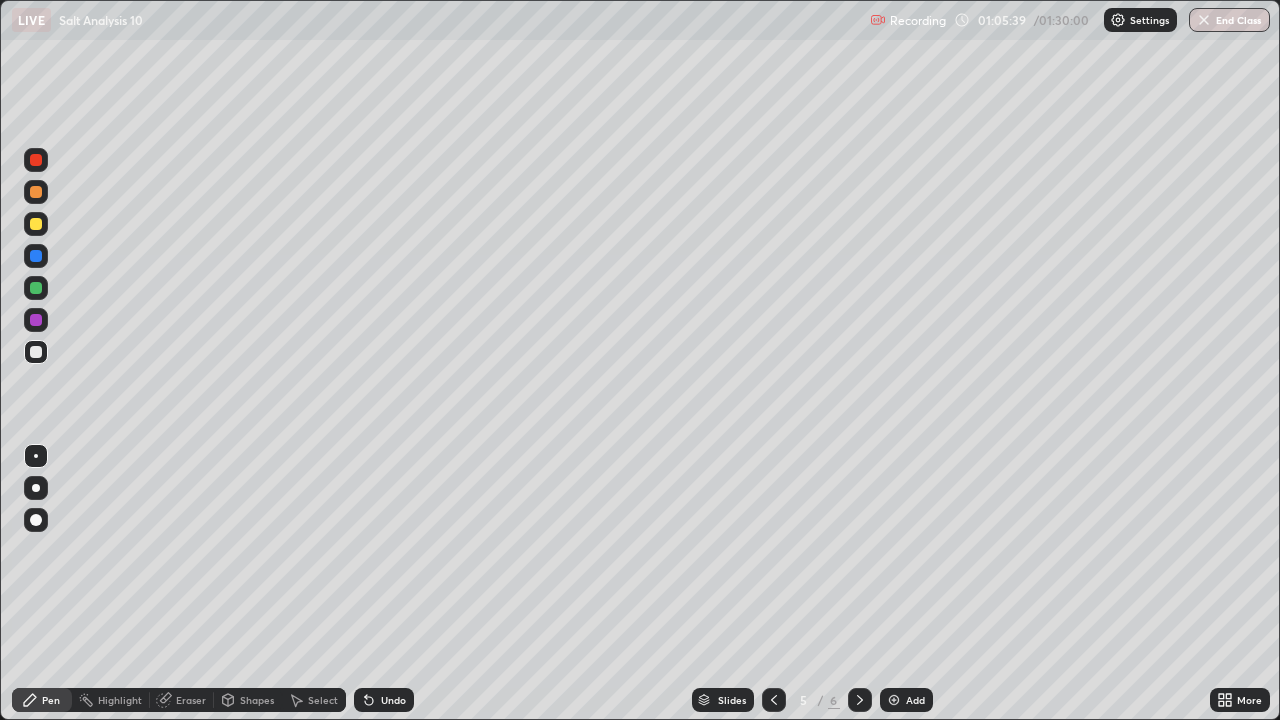 click 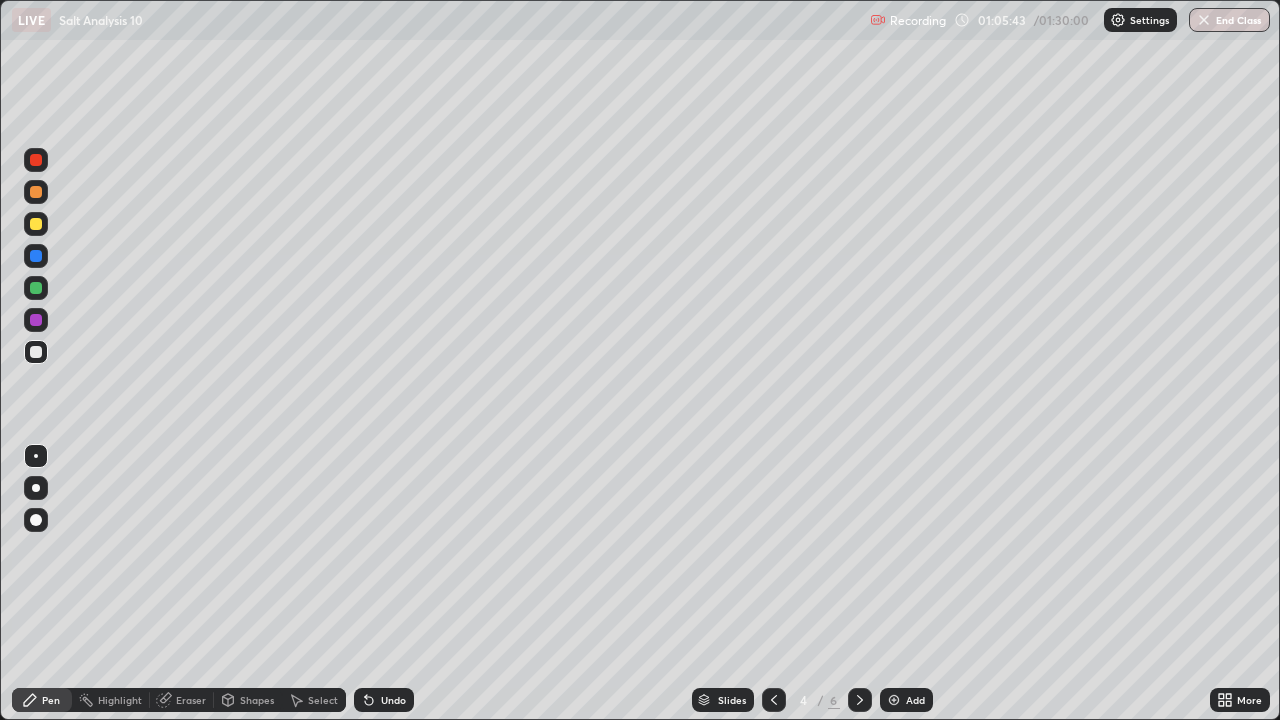 click 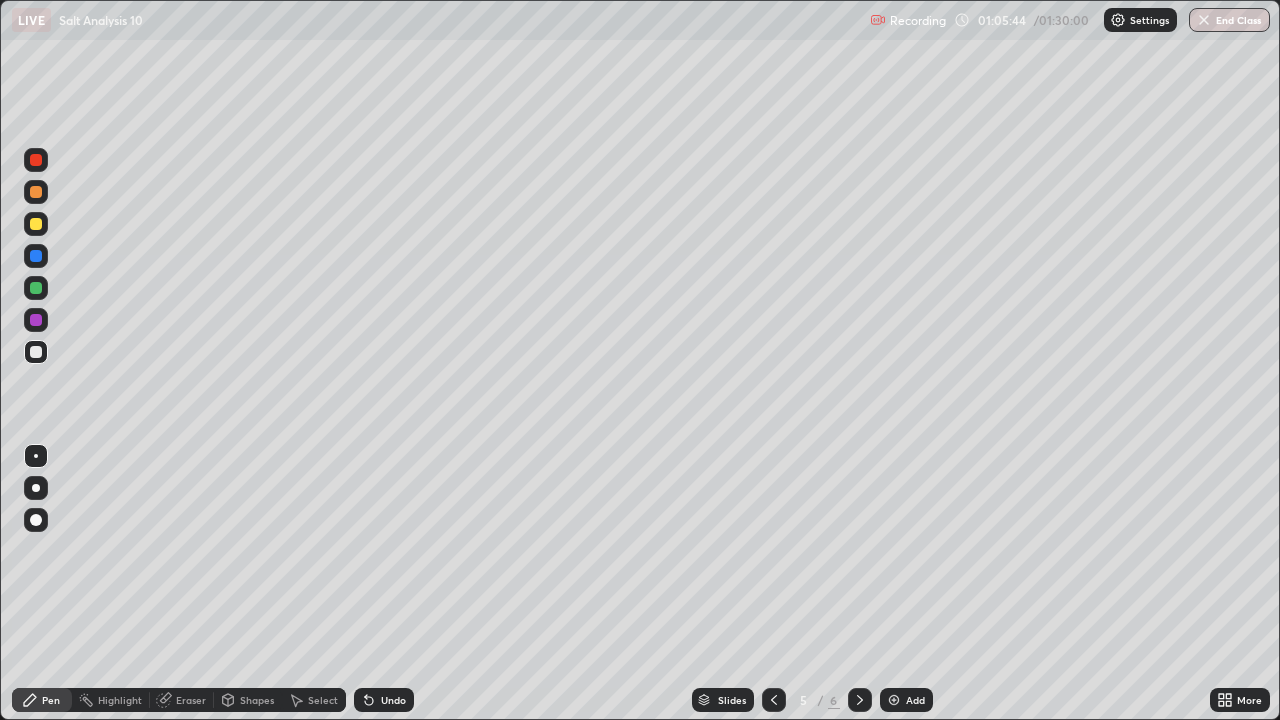 click 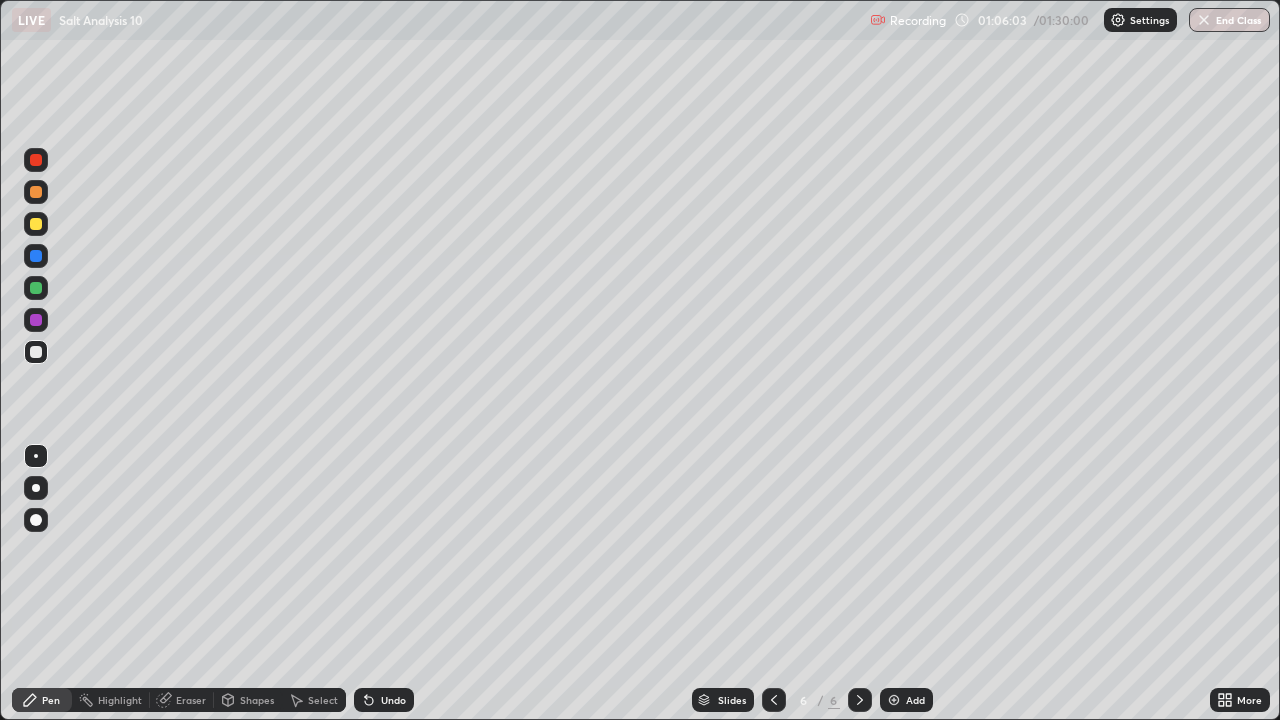 click 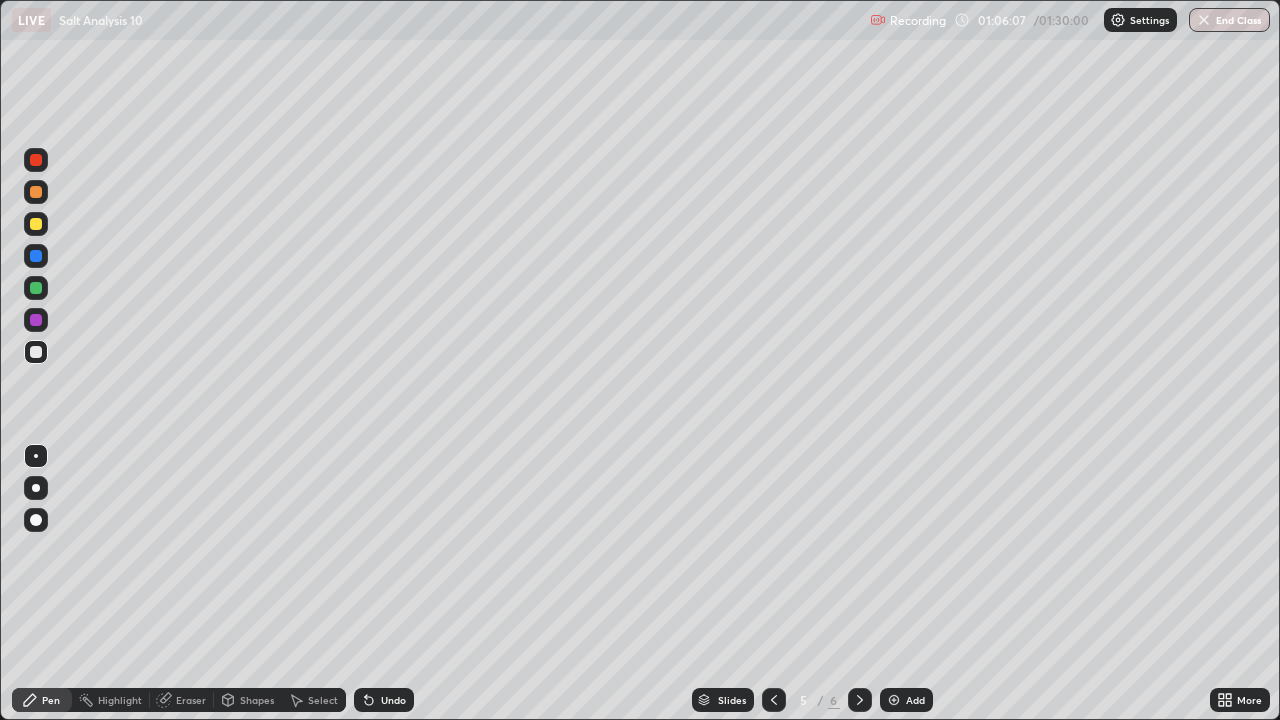 click at bounding box center [860, 700] 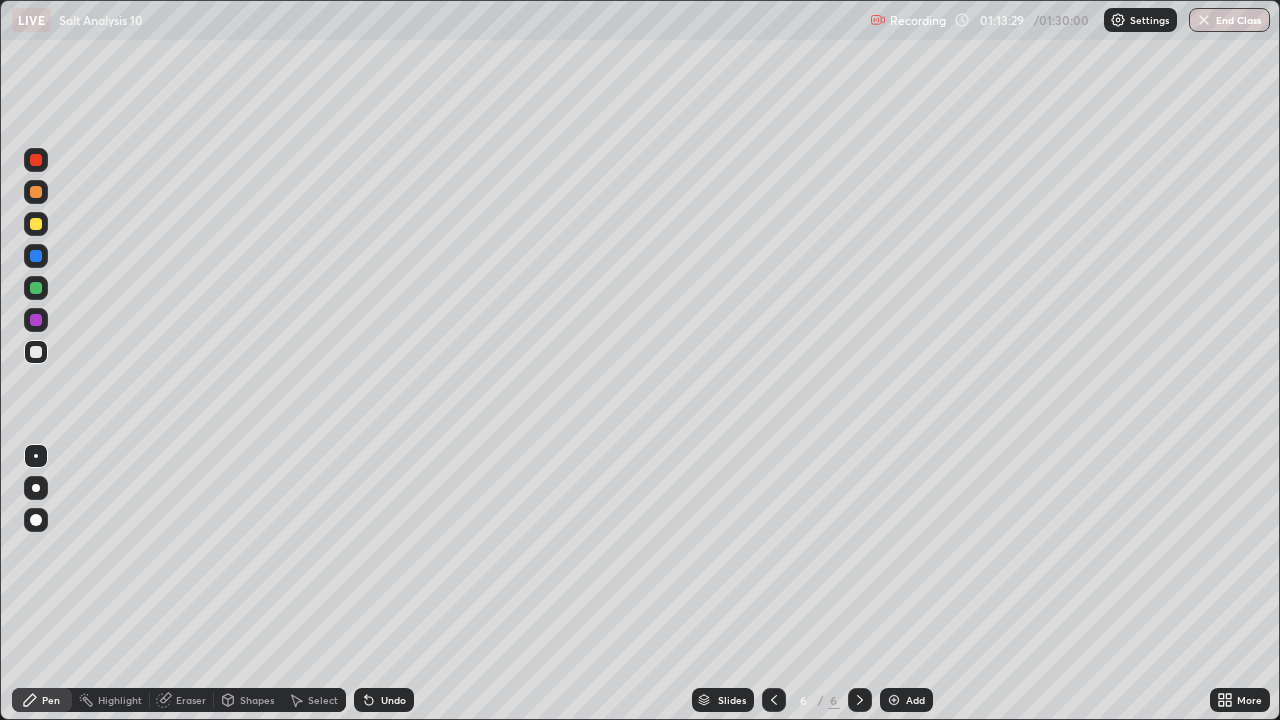 click on "Add" at bounding box center [906, 700] 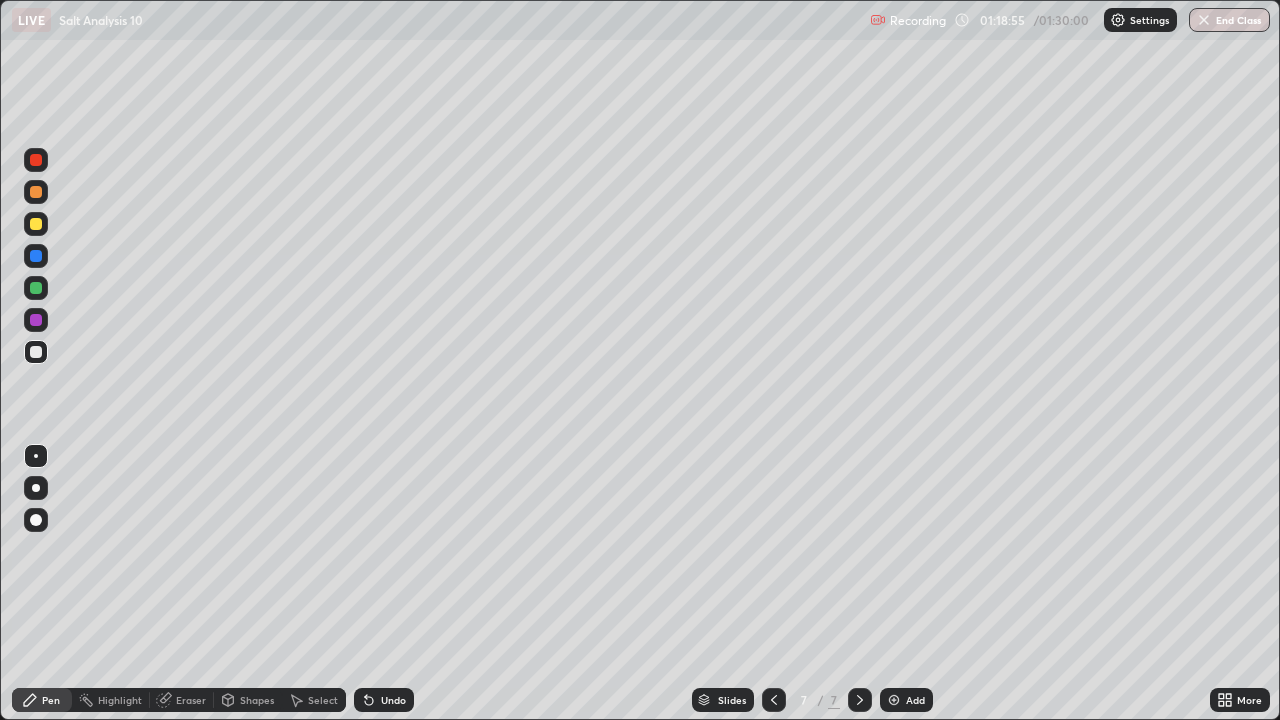 click at bounding box center (894, 700) 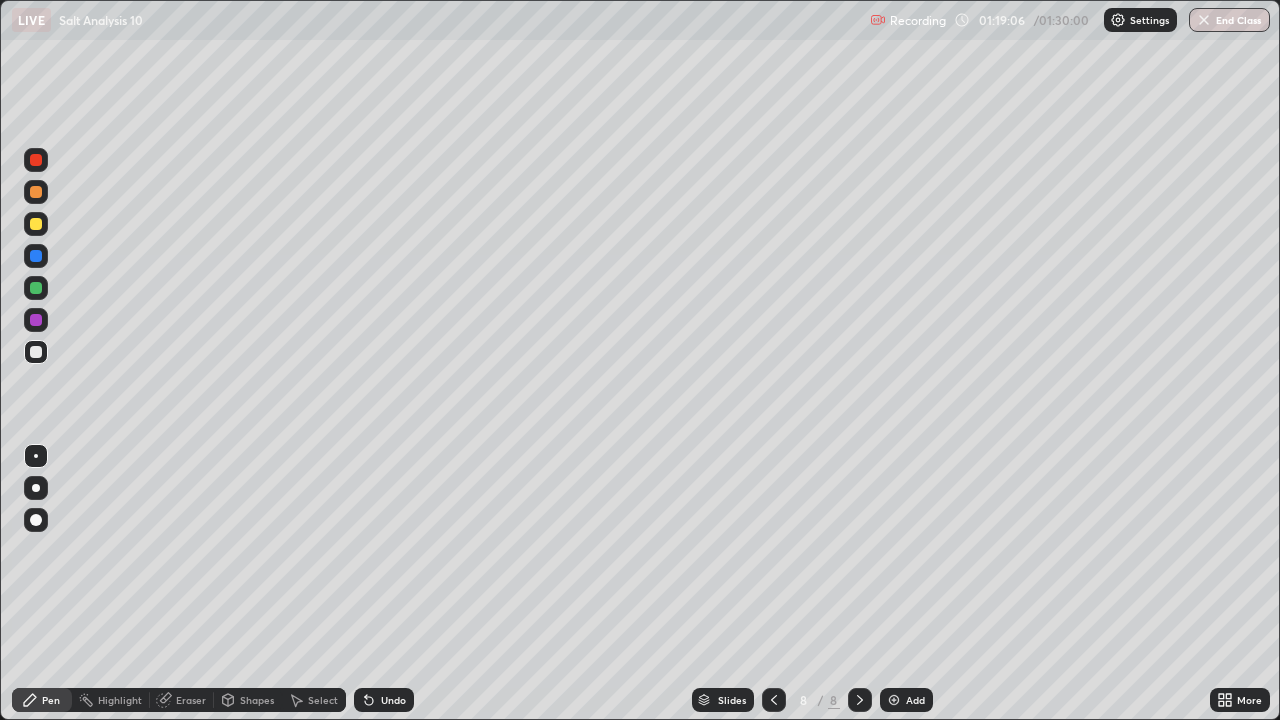 click on "Undo" at bounding box center [384, 700] 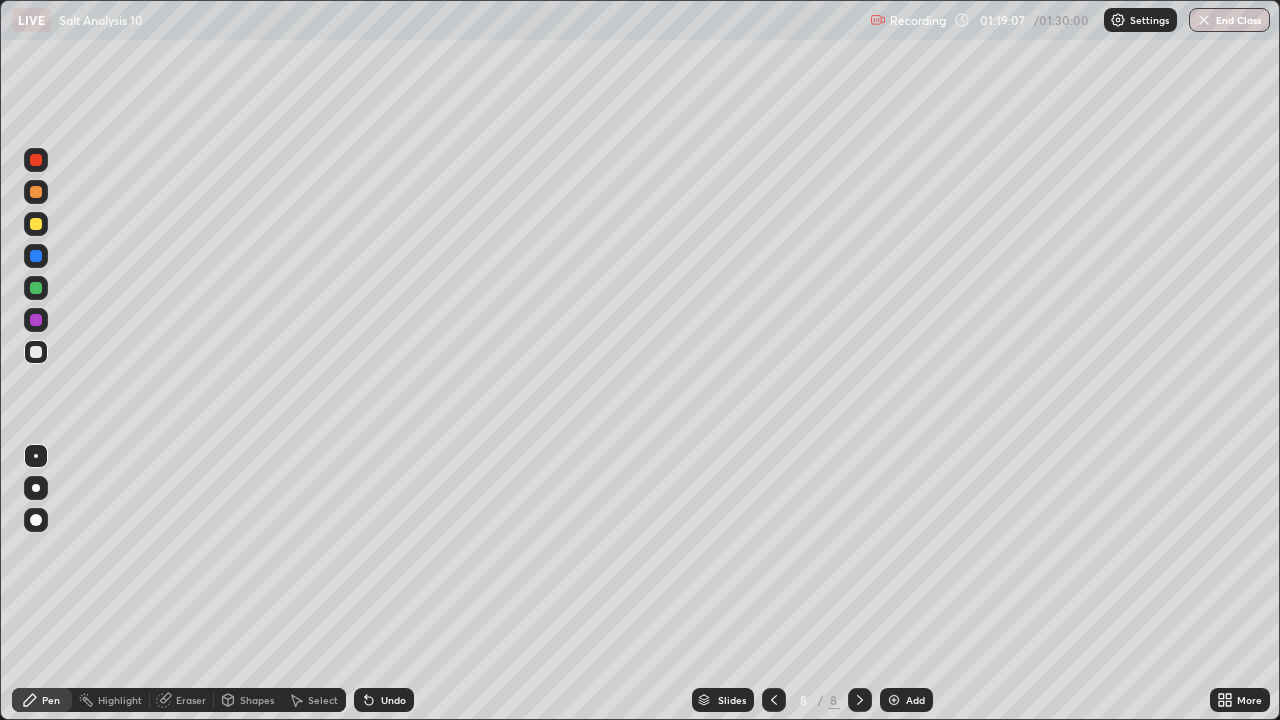 click on "Undo" at bounding box center (393, 700) 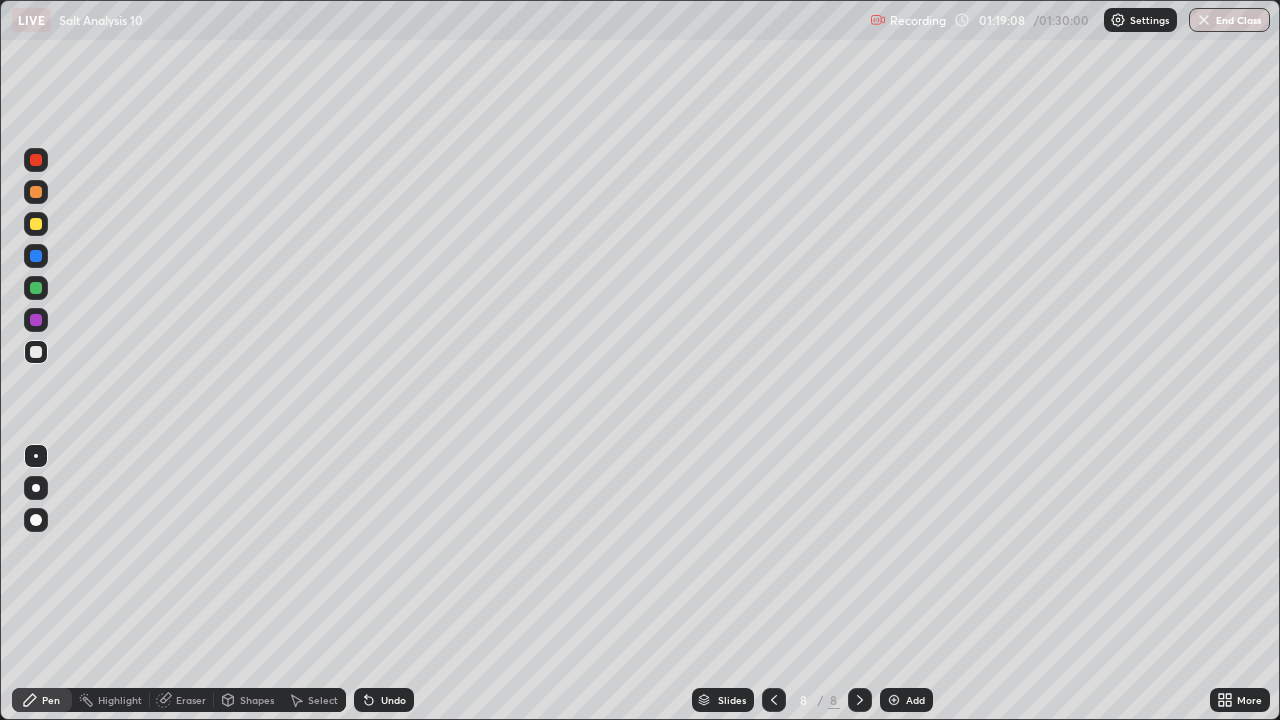 click on "Undo" at bounding box center [384, 700] 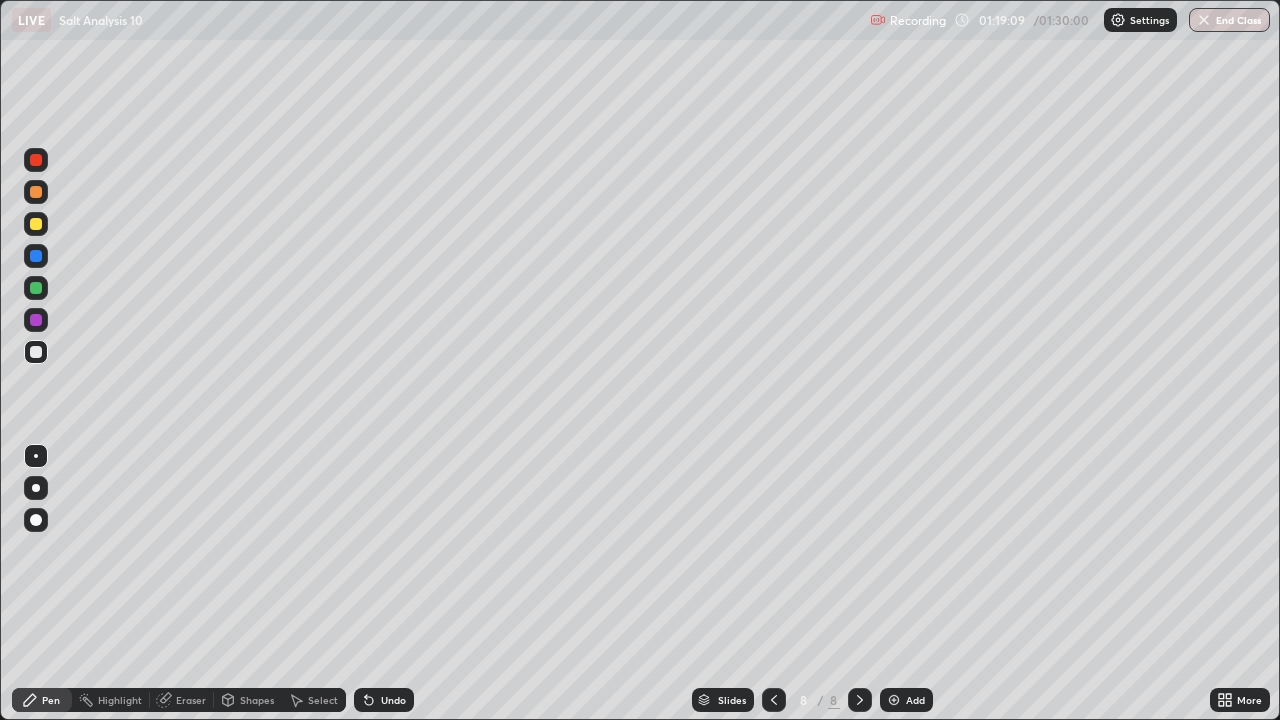 click on "Undo" at bounding box center (393, 700) 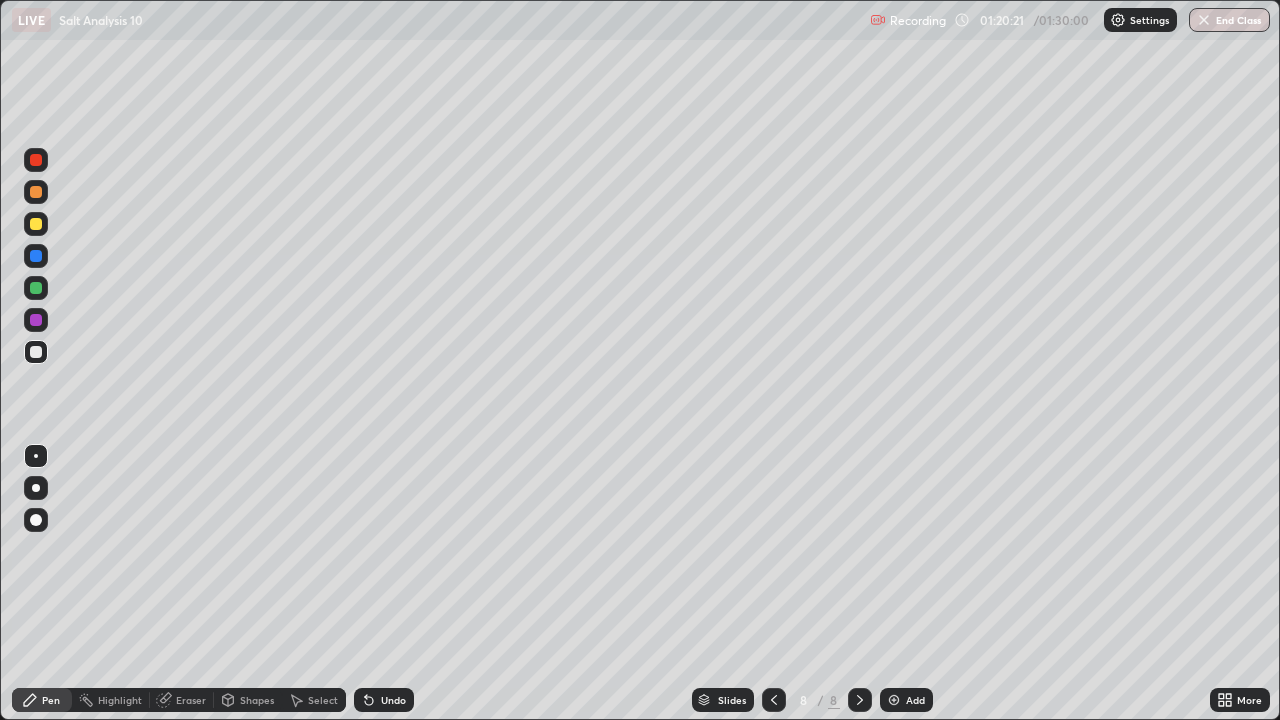 click on "Undo" at bounding box center (393, 700) 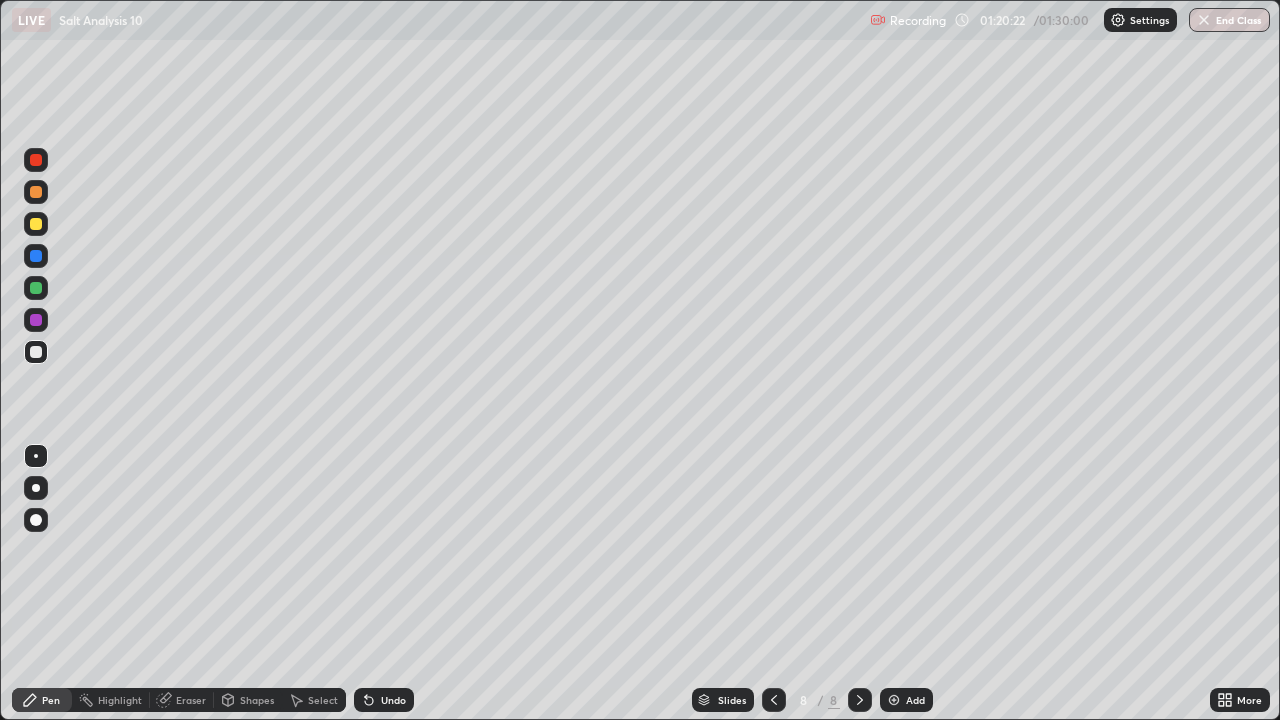 click on "Undo" at bounding box center [393, 700] 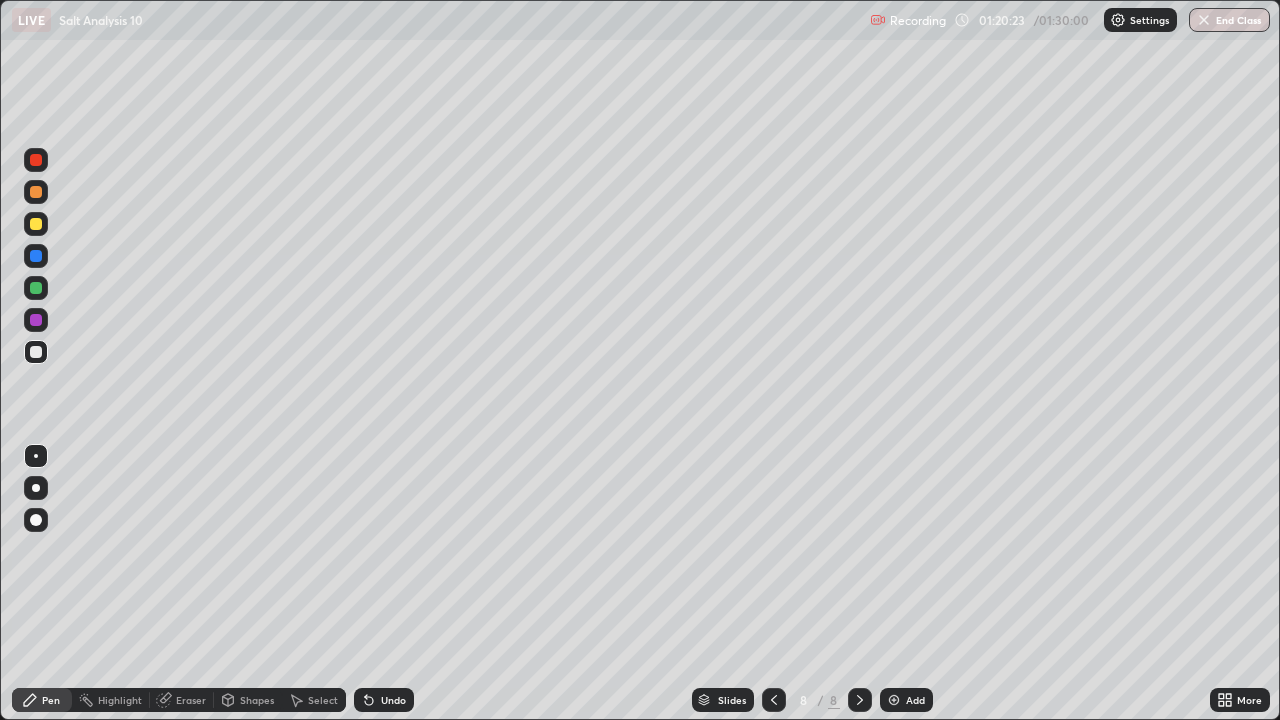 click on "Undo" at bounding box center [393, 700] 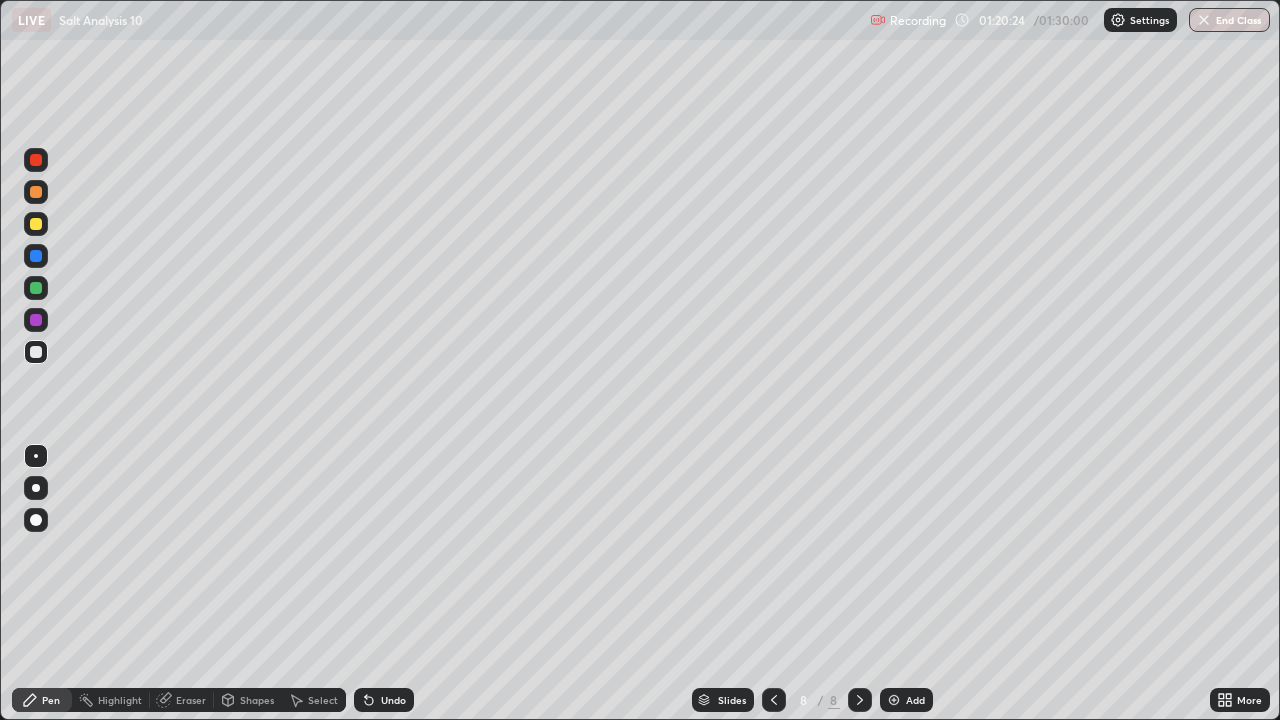 click on "Undo" at bounding box center (384, 700) 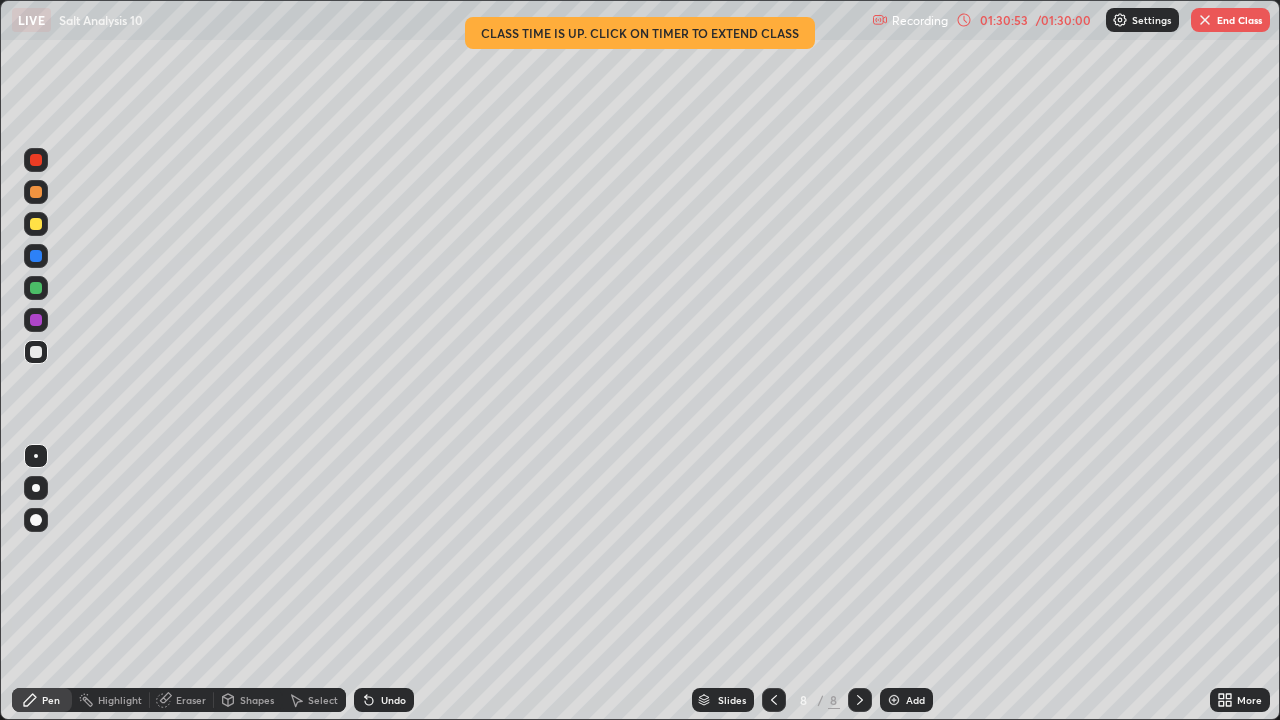 click on "End Class" at bounding box center [1230, 20] 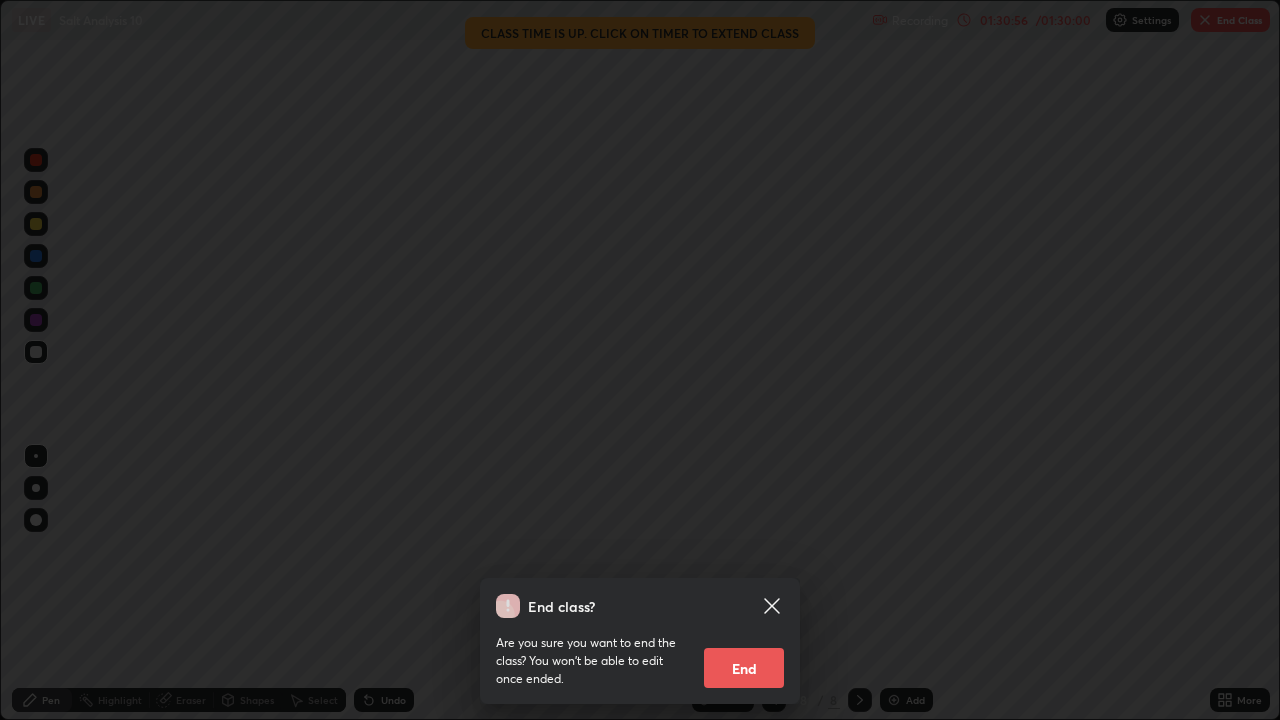 click on "End" at bounding box center (744, 668) 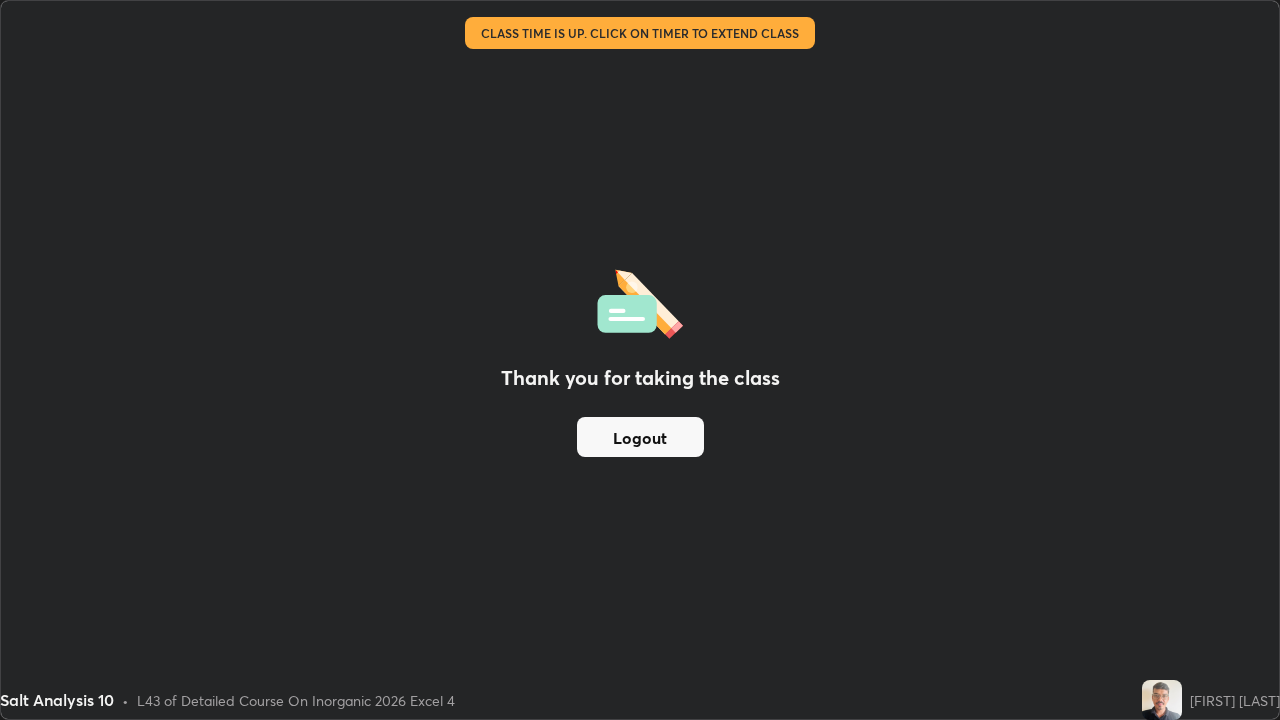 click on "Logout" at bounding box center [640, 437] 